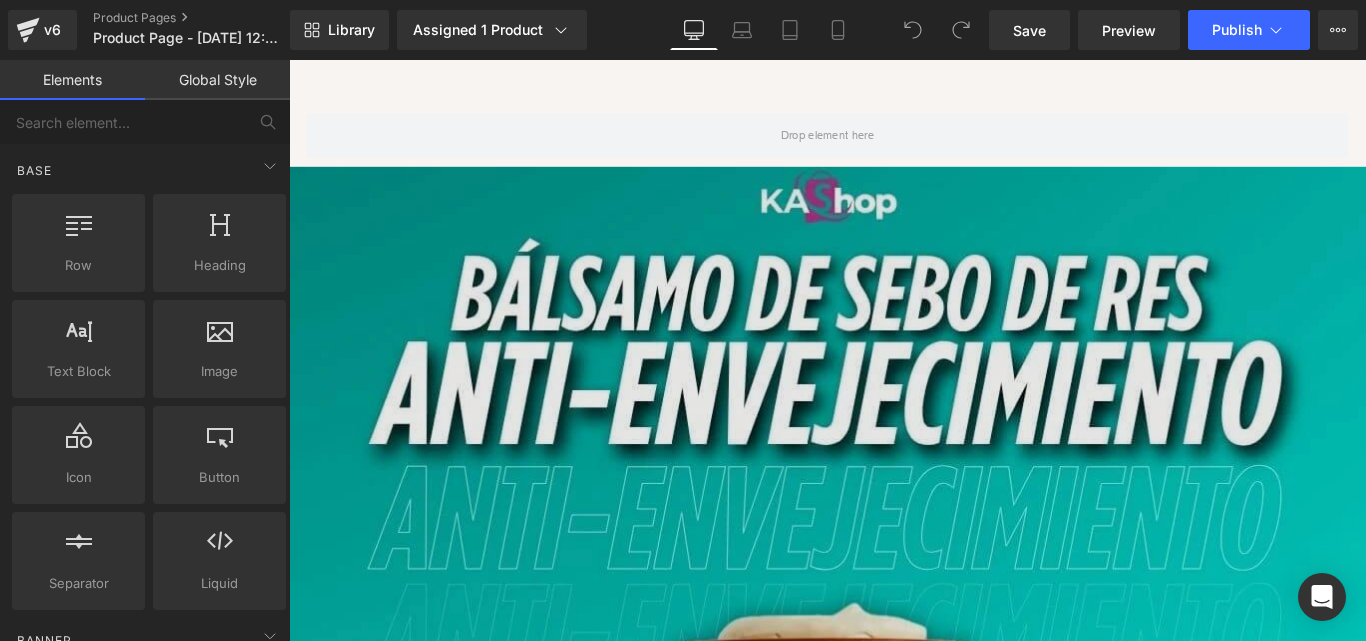 scroll, scrollTop: 0, scrollLeft: 0, axis: both 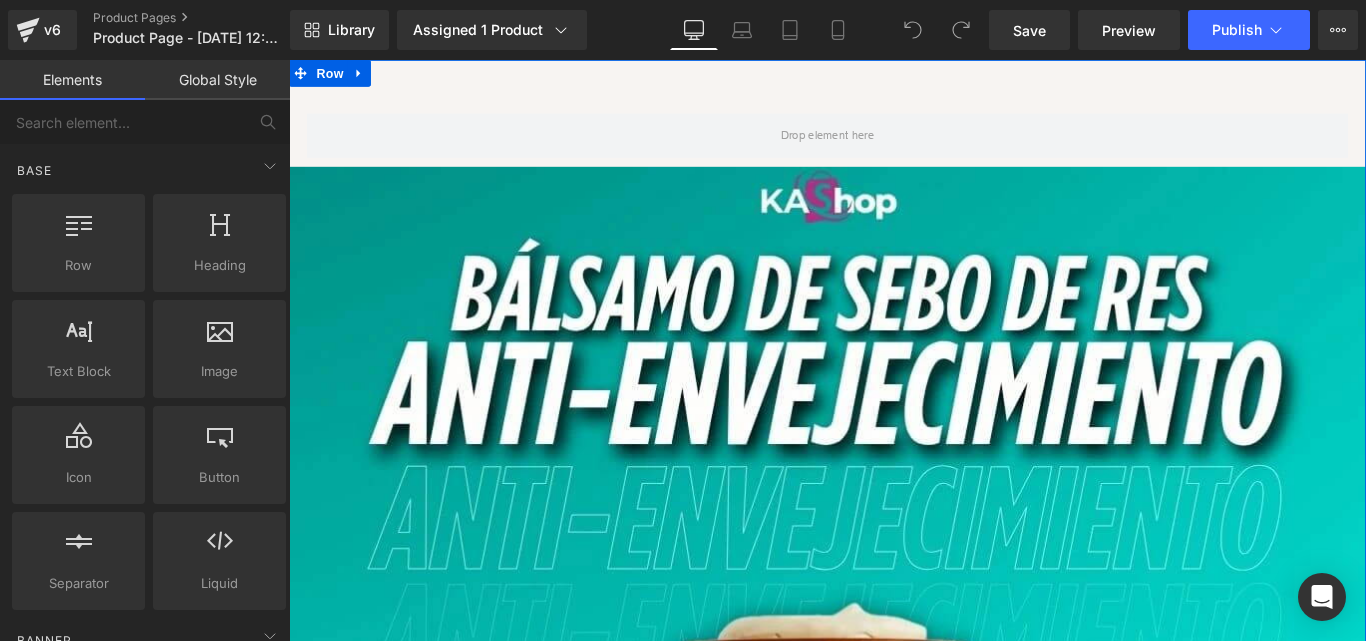 click 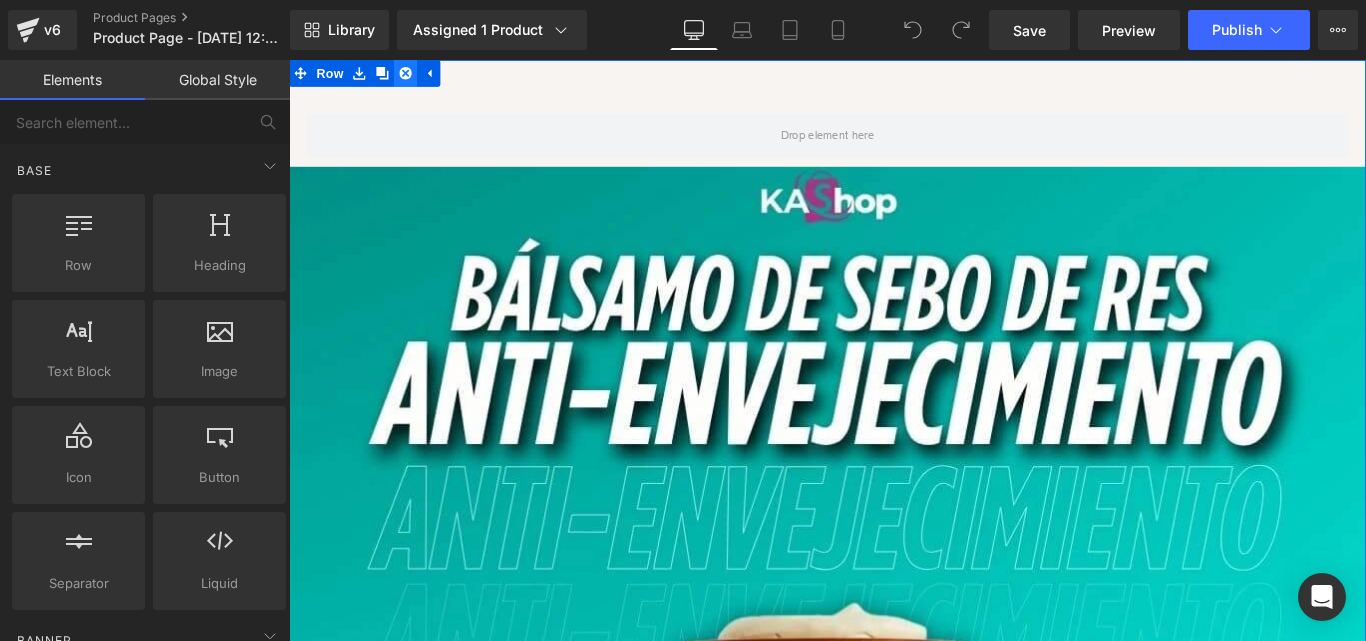 click 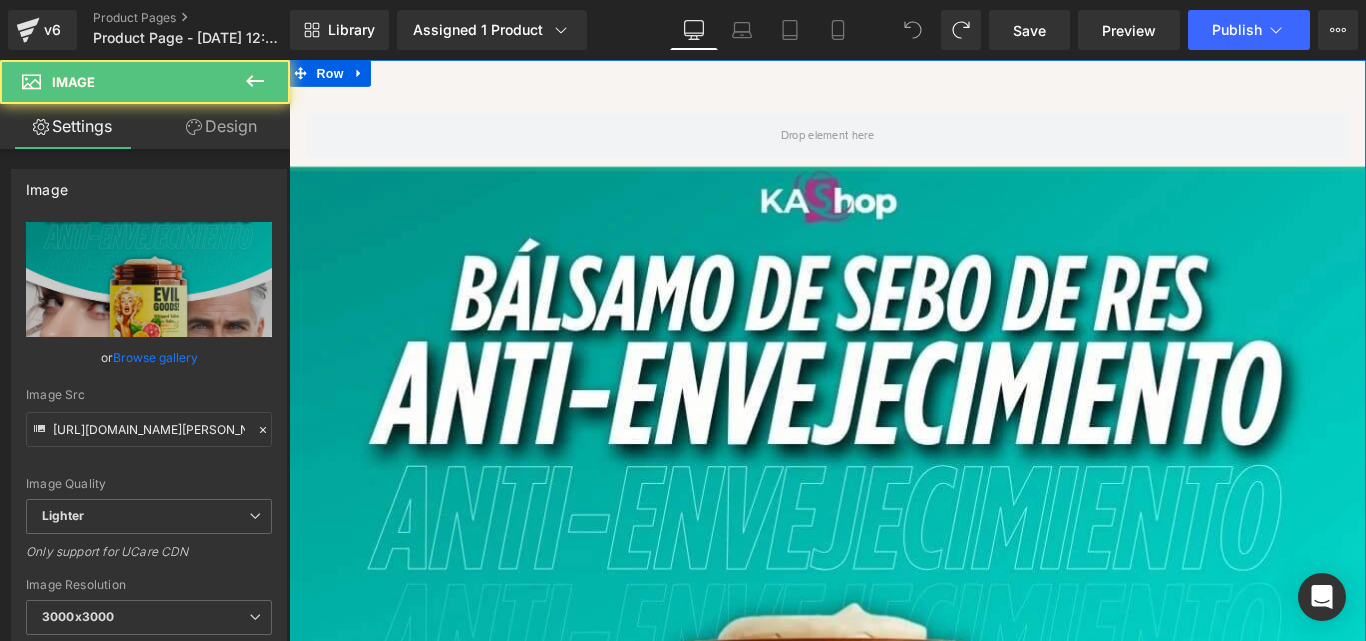 drag, startPoint x: 615, startPoint y: 181, endPoint x: 615, endPoint y: 85, distance: 96 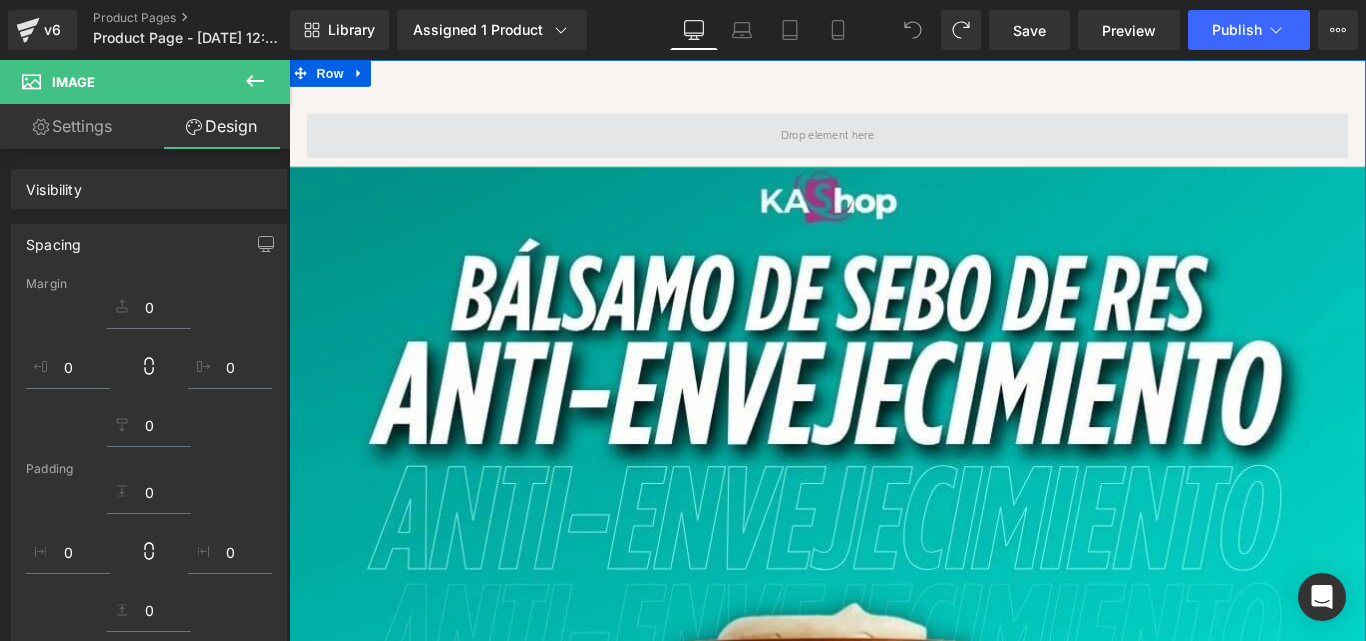 click at bounding box center (894, 145) 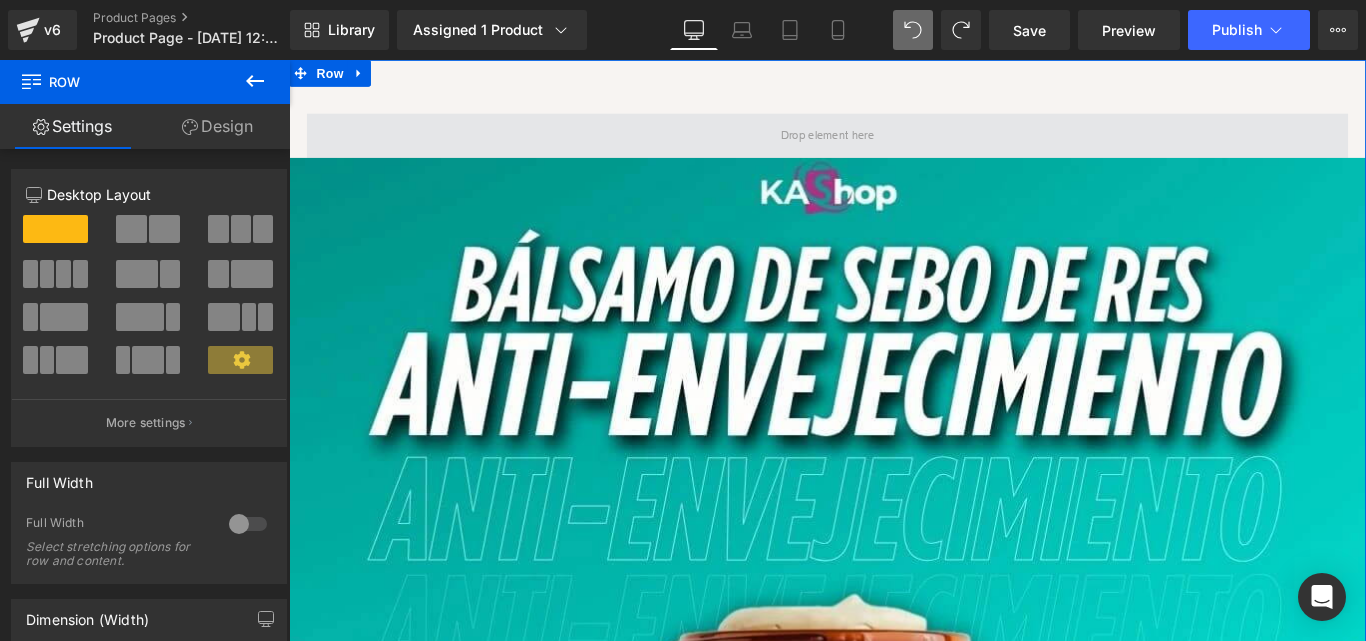 drag, startPoint x: 590, startPoint y: 176, endPoint x: 588, endPoint y: 140, distance: 36.05551 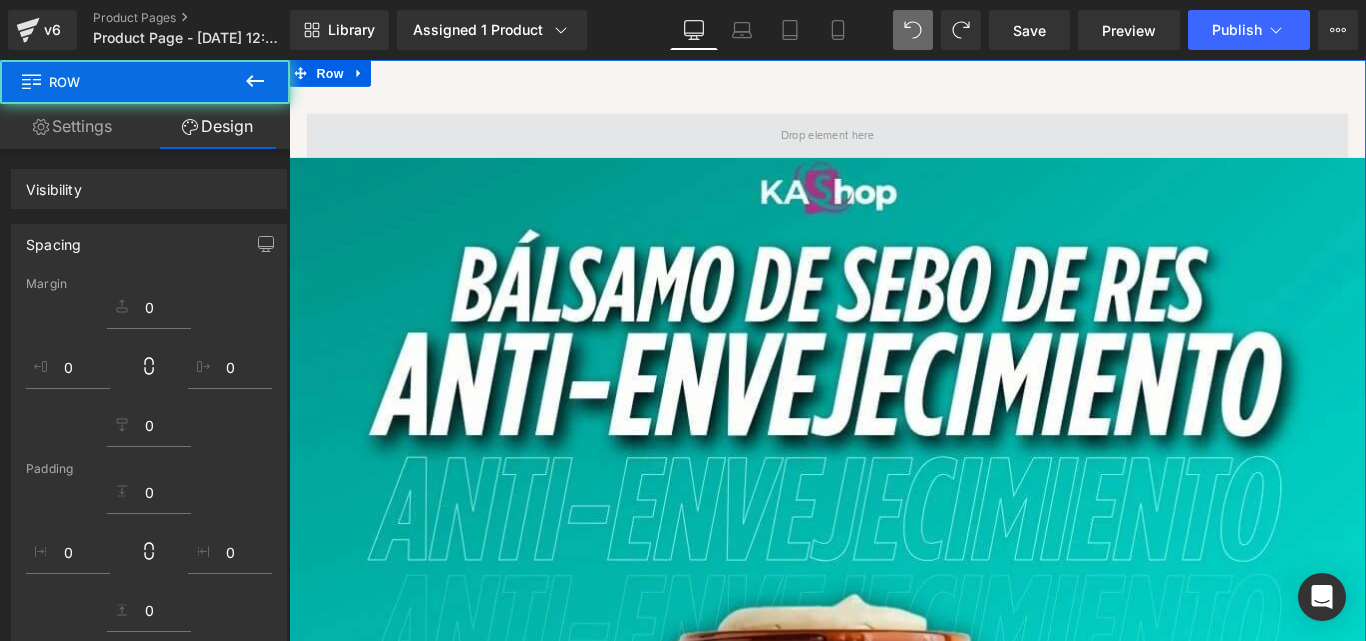 click at bounding box center (894, 145) 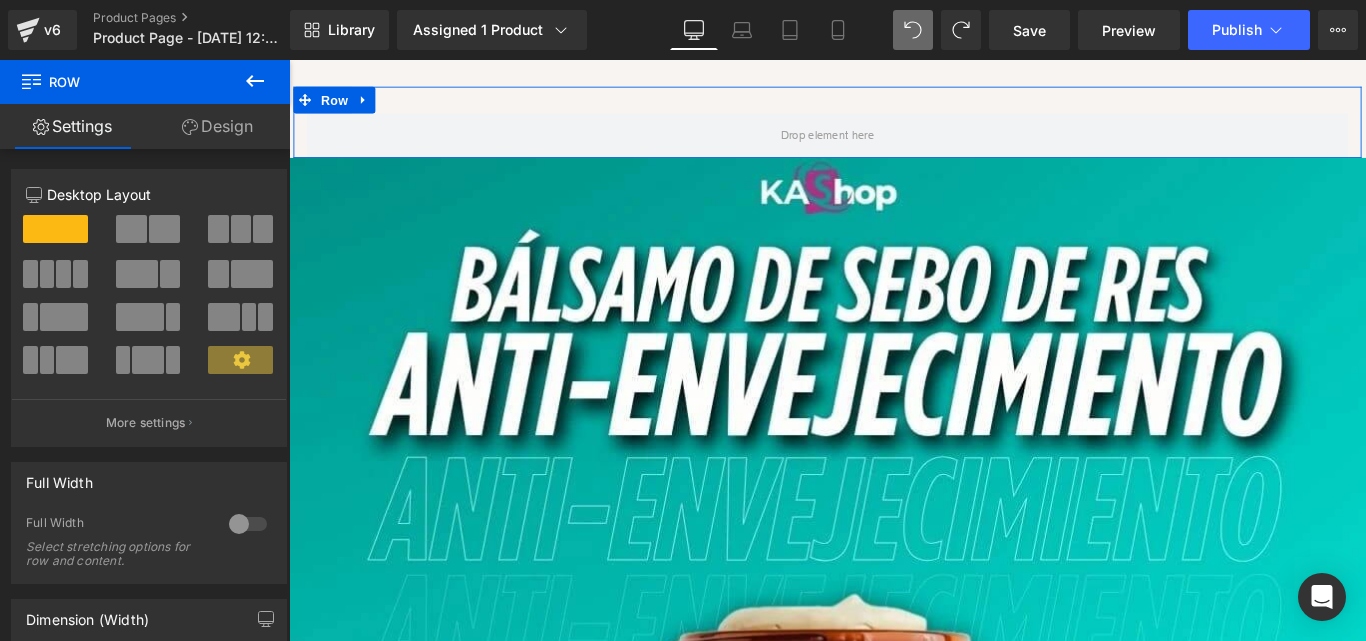 click 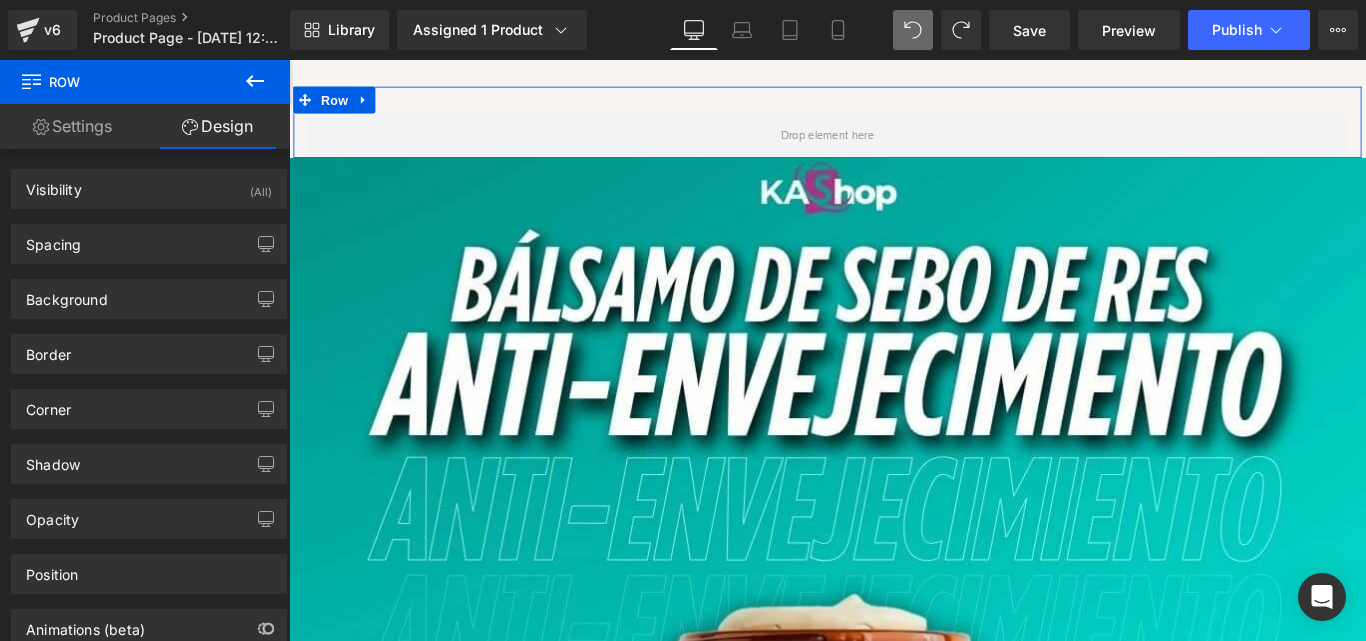 click on "Settings" at bounding box center (72, 126) 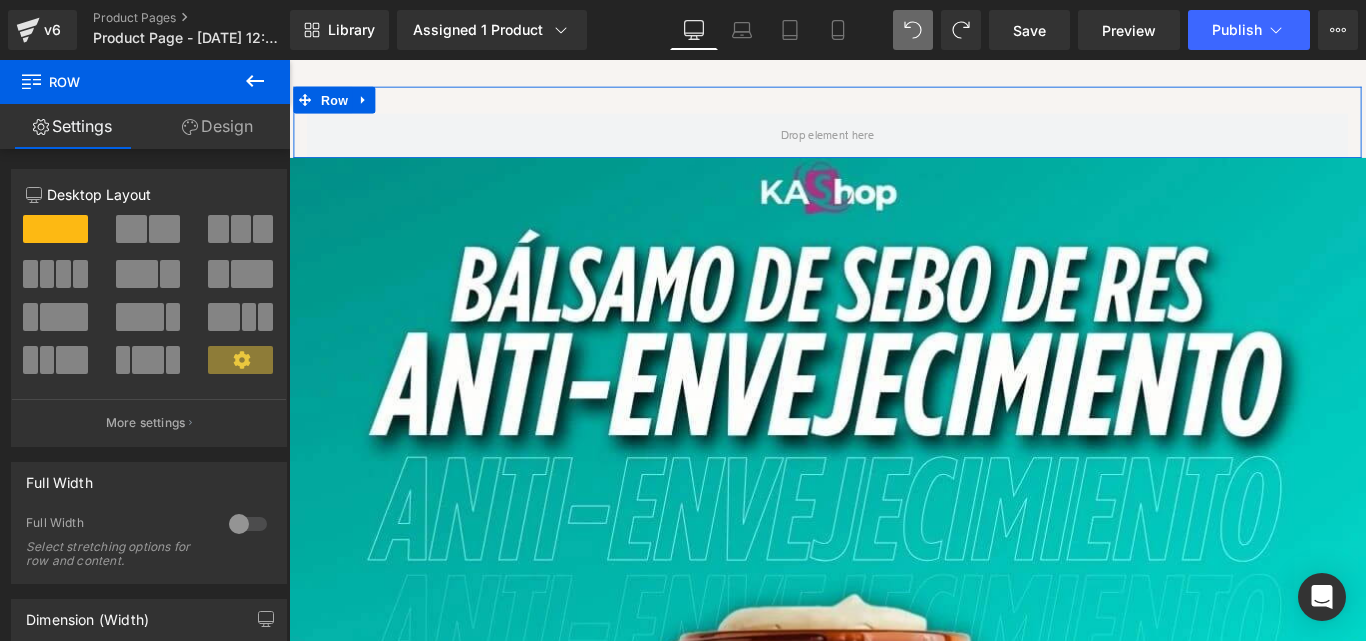 click on "Design" at bounding box center [217, 126] 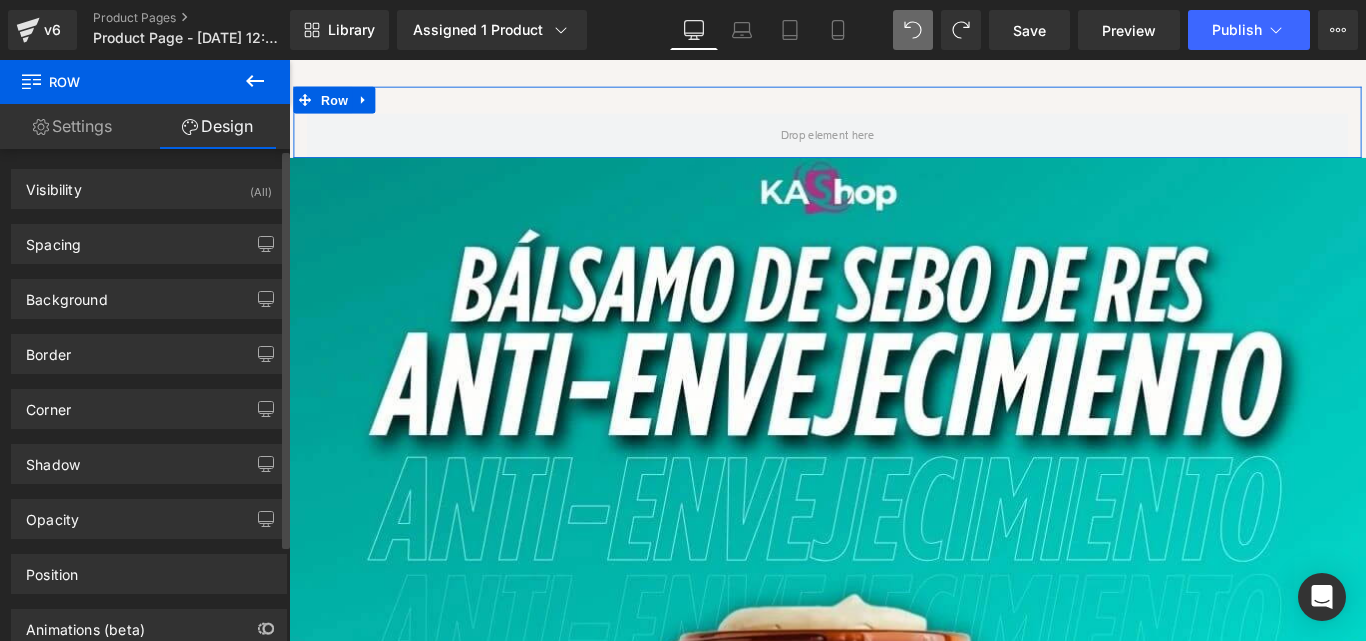 type on "0" 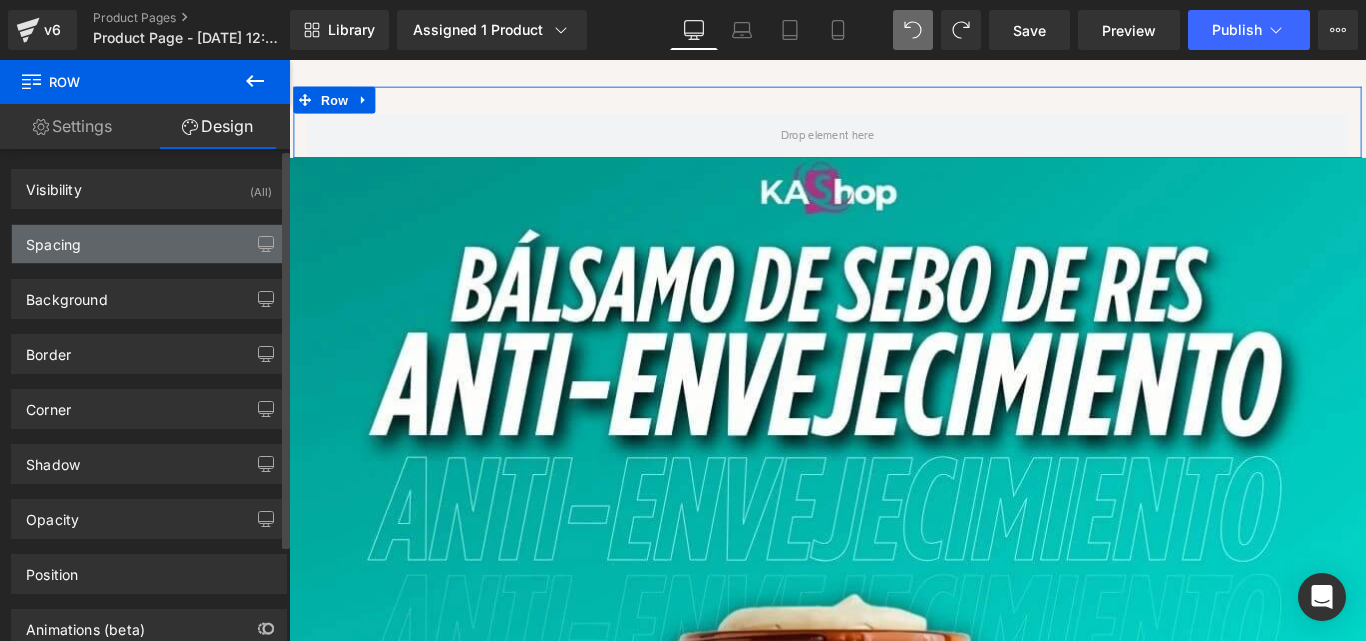click on "Spacing" at bounding box center (149, 244) 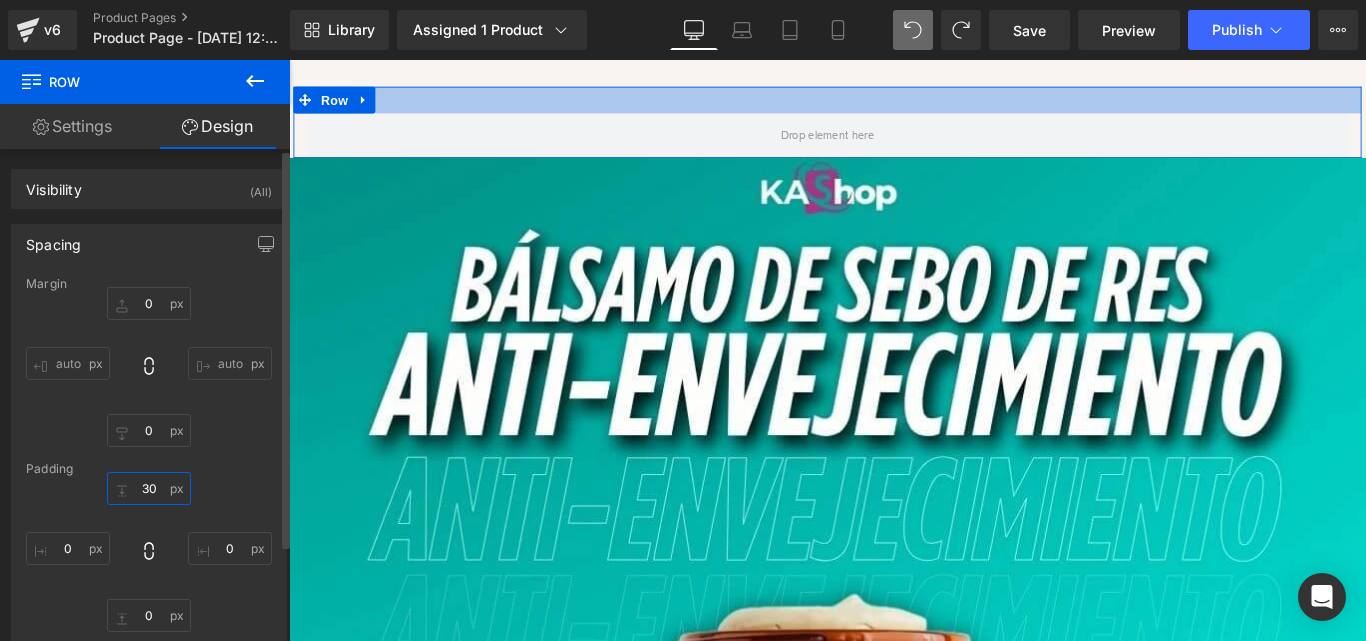 click on "30" at bounding box center [149, 488] 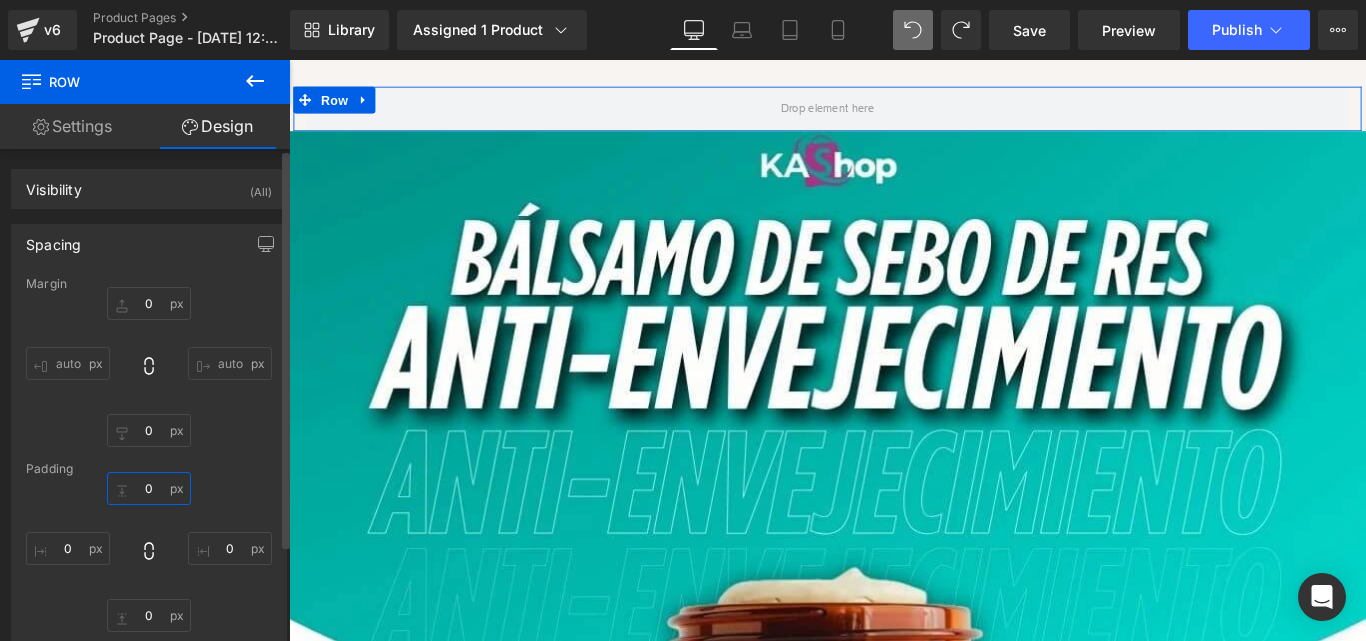type on "0" 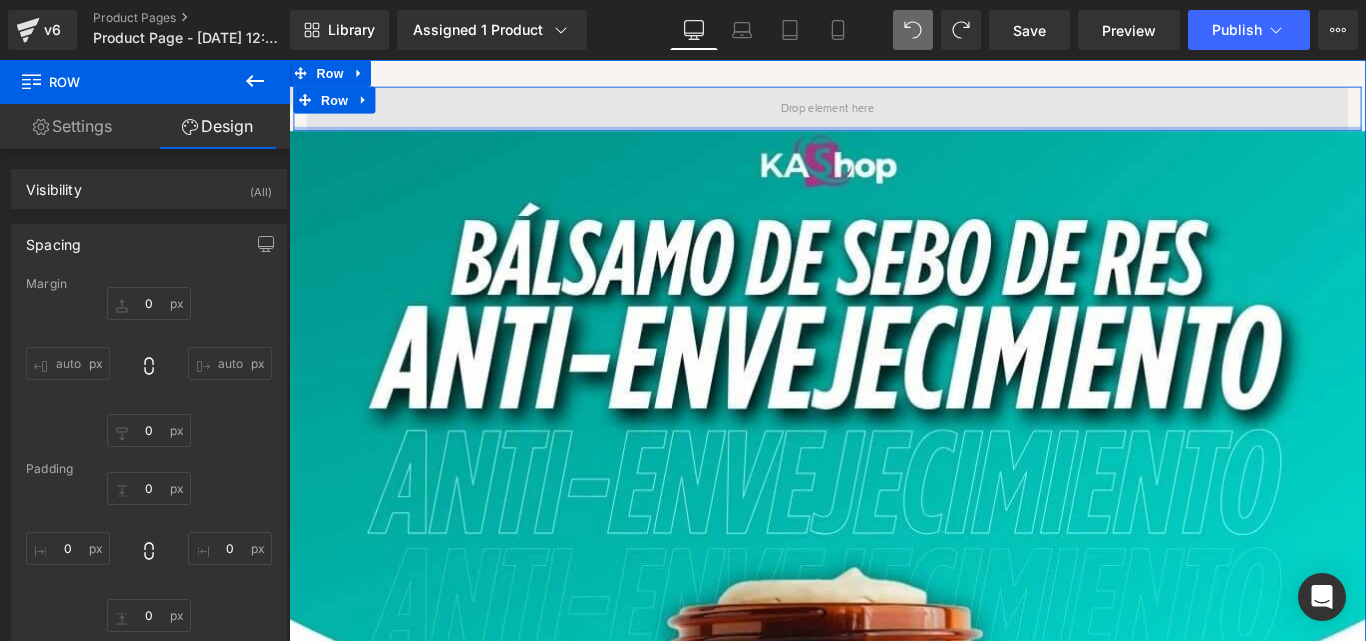 type on "0px" 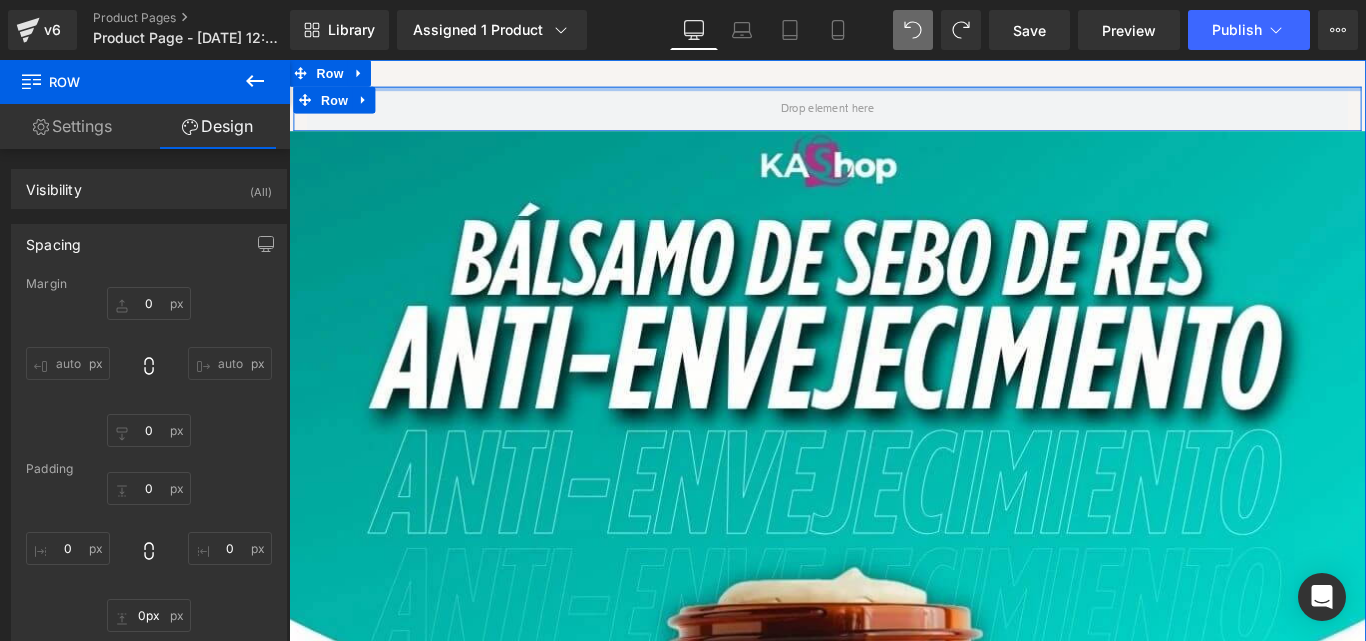 drag, startPoint x: 855, startPoint y: 136, endPoint x: 856, endPoint y: 91, distance: 45.01111 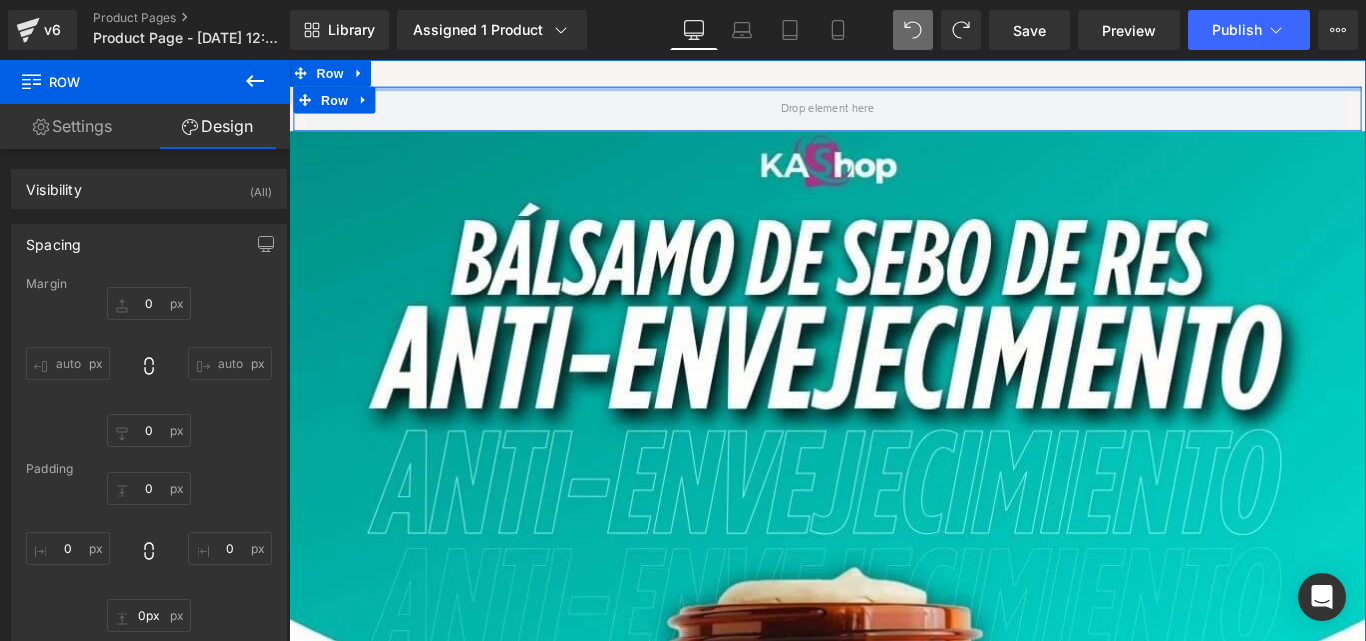 click on "Row" at bounding box center (894, 115) 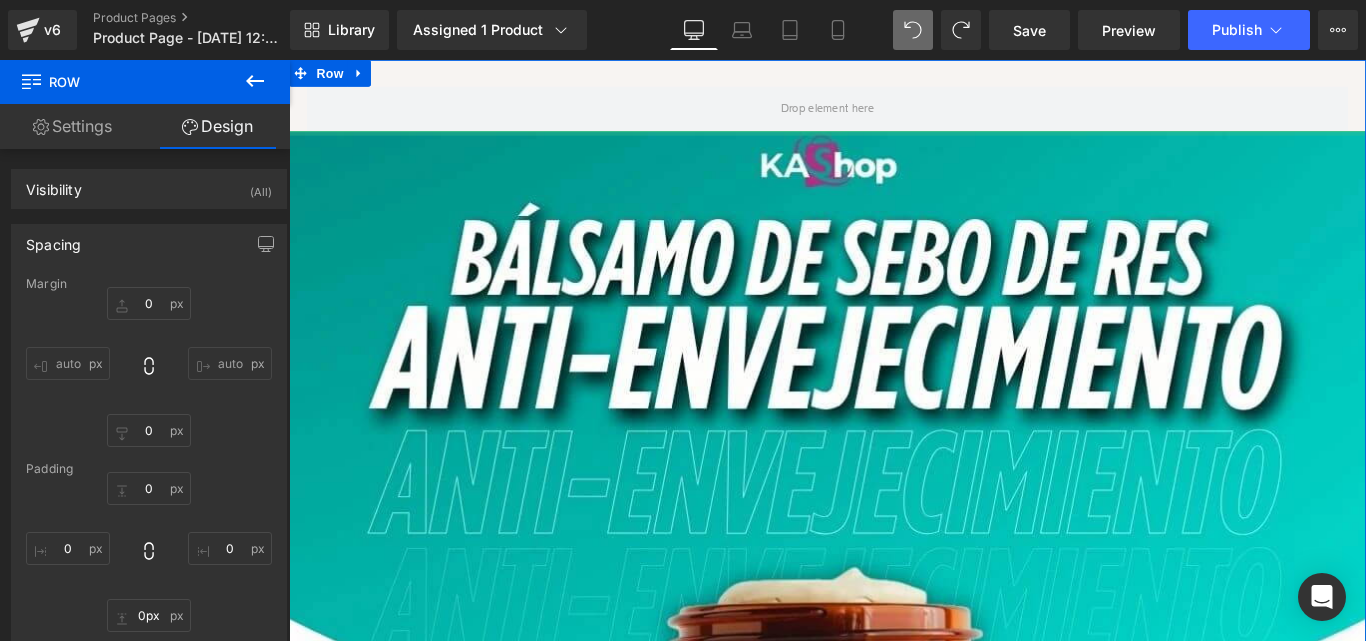 click at bounding box center [894, 115] 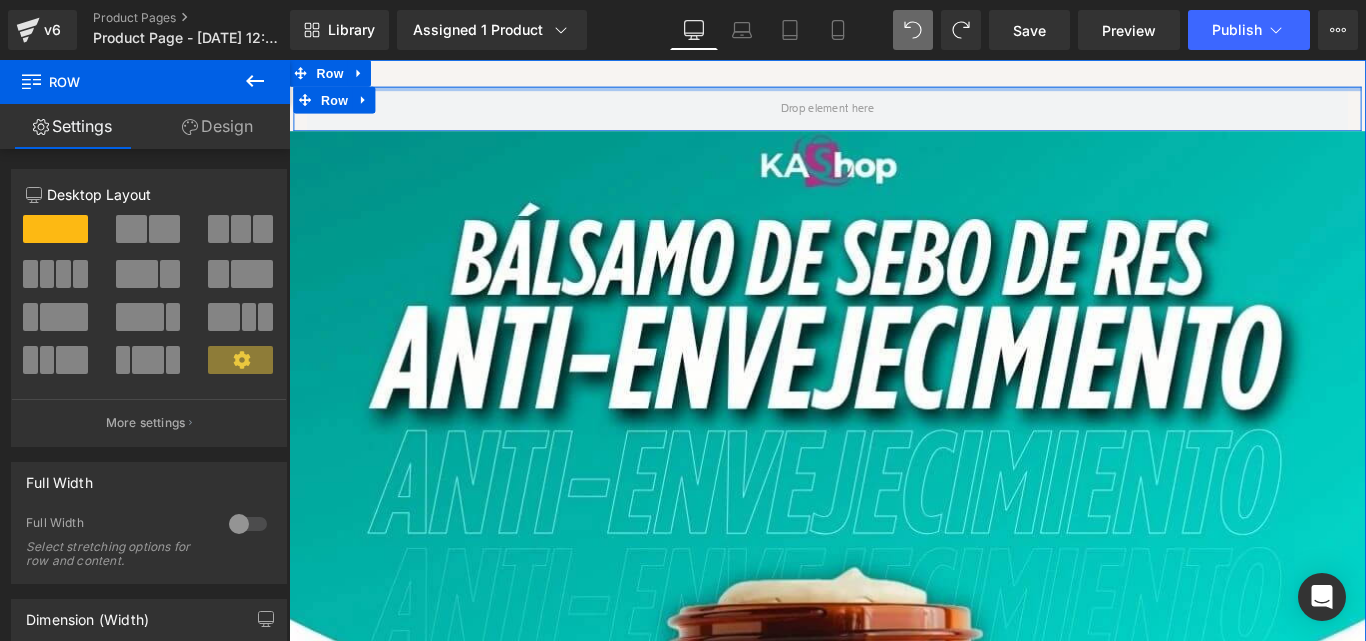 drag, startPoint x: 861, startPoint y: 93, endPoint x: 854, endPoint y: 60, distance: 33.734257 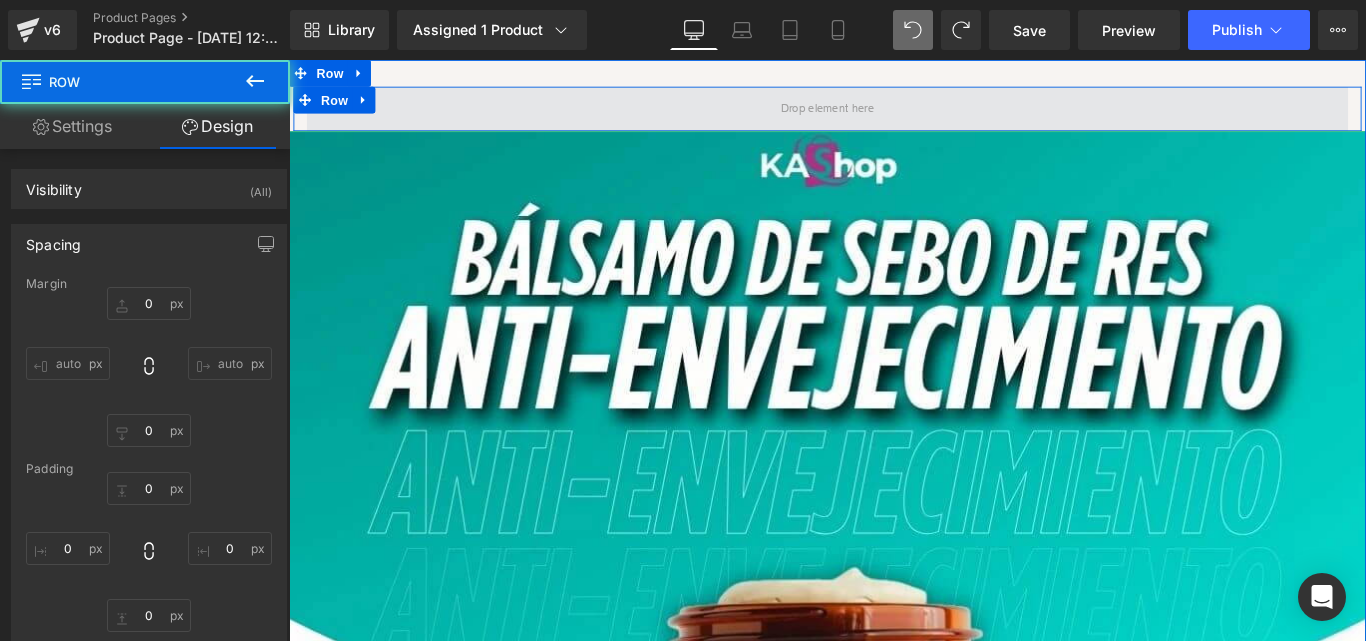 click at bounding box center [894, 115] 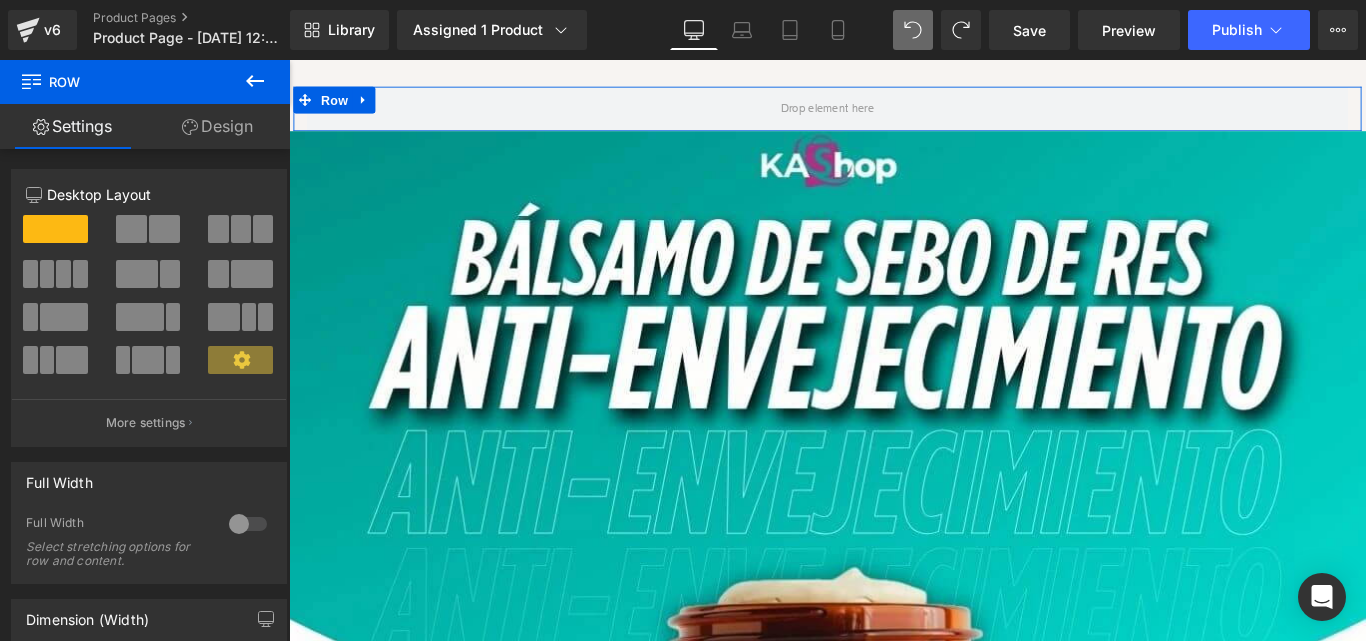 click on "Design" at bounding box center (217, 126) 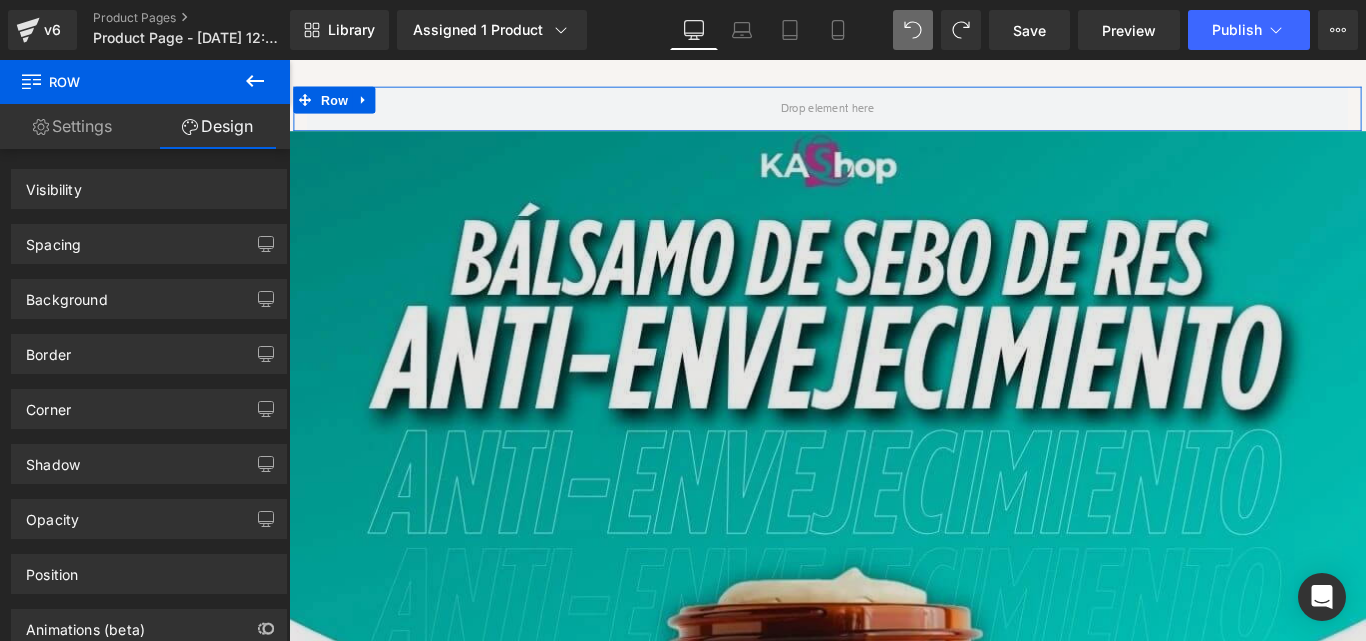 click at bounding box center [894, 745] 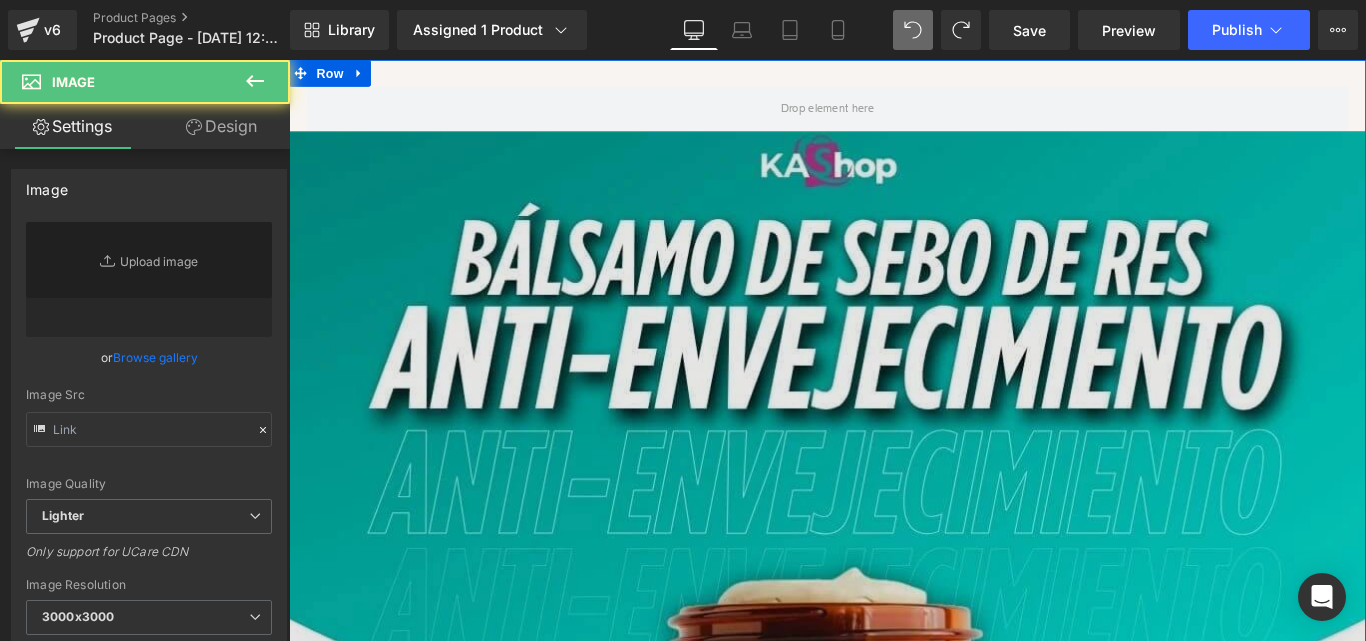 type on "[URL][DOMAIN_NAME][PERSON_NAME]" 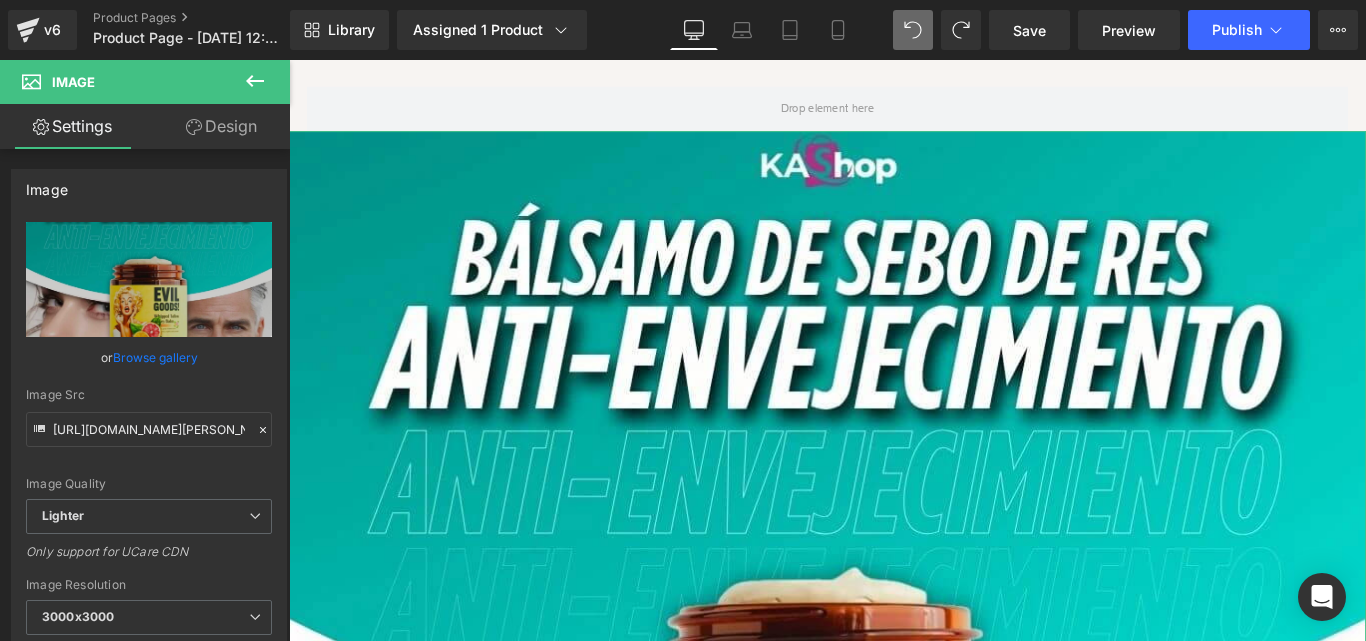 click on "Design" at bounding box center (221, 126) 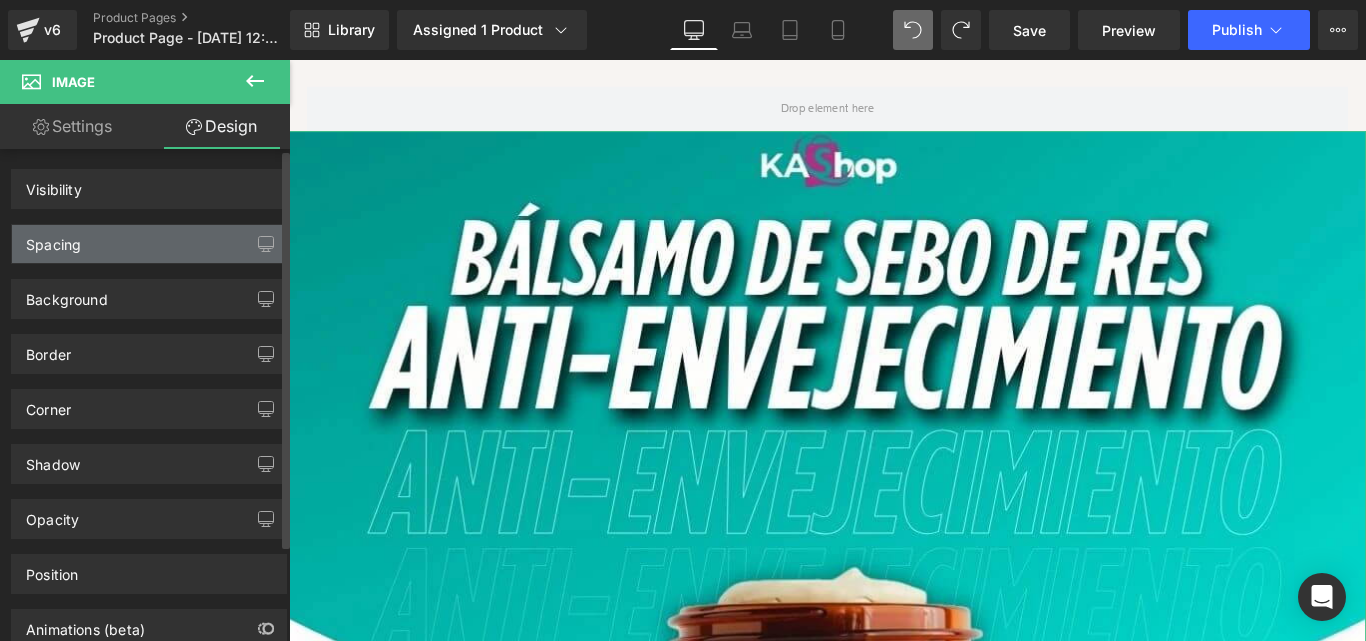 click on "Spacing" at bounding box center [149, 244] 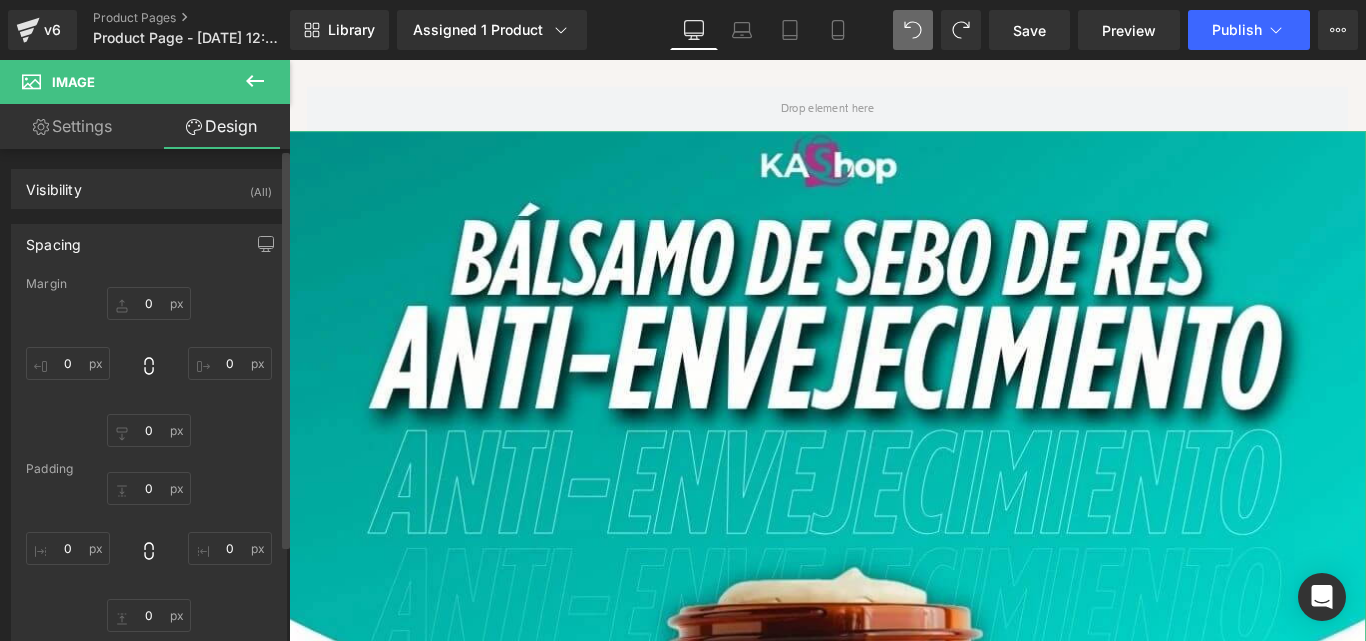 type on "0" 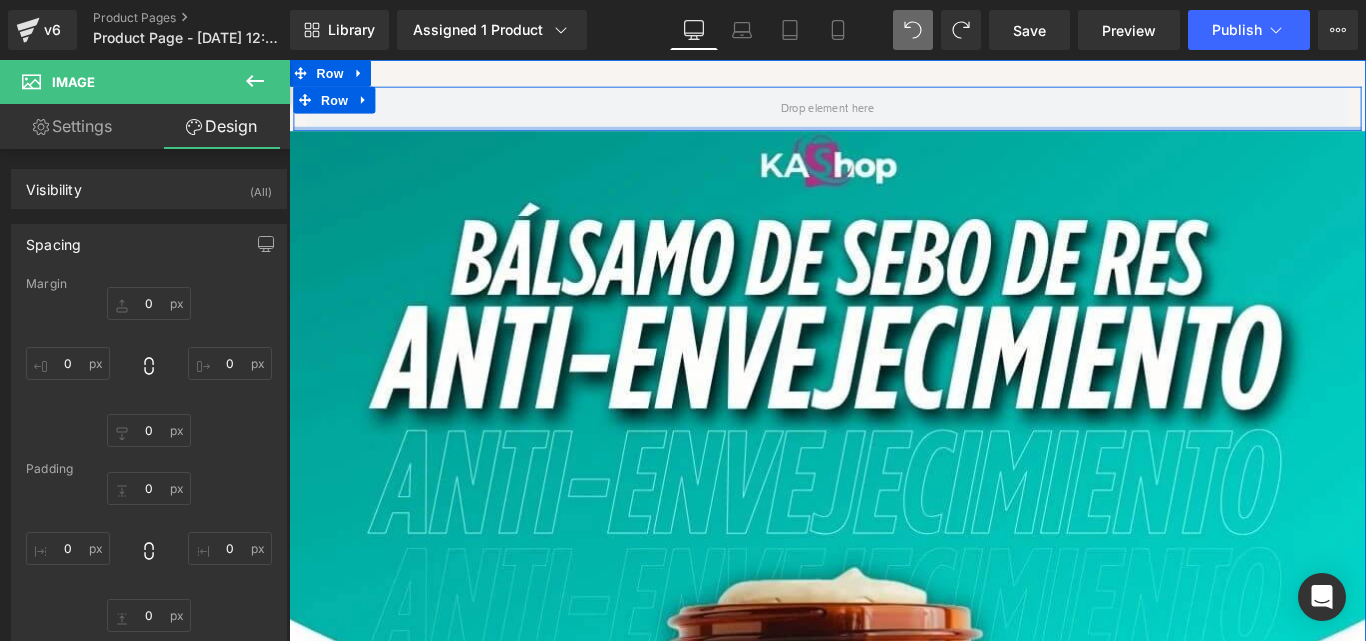 drag, startPoint x: 821, startPoint y: 138, endPoint x: 821, endPoint y: 82, distance: 56 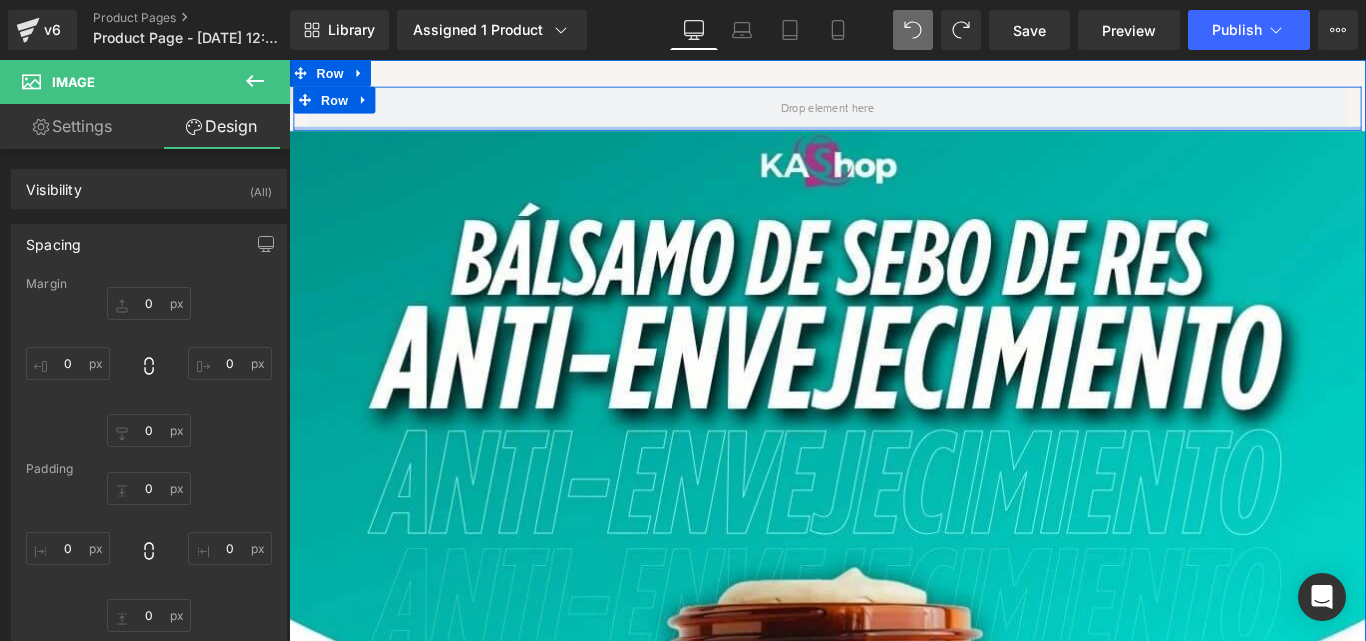 click on "Row         Image         Image         ¡QUIERO VERME MEJOR! Button         Image         Row         Row         Image         Row         Image         Row         Row         Row" at bounding box center (894, 2726) 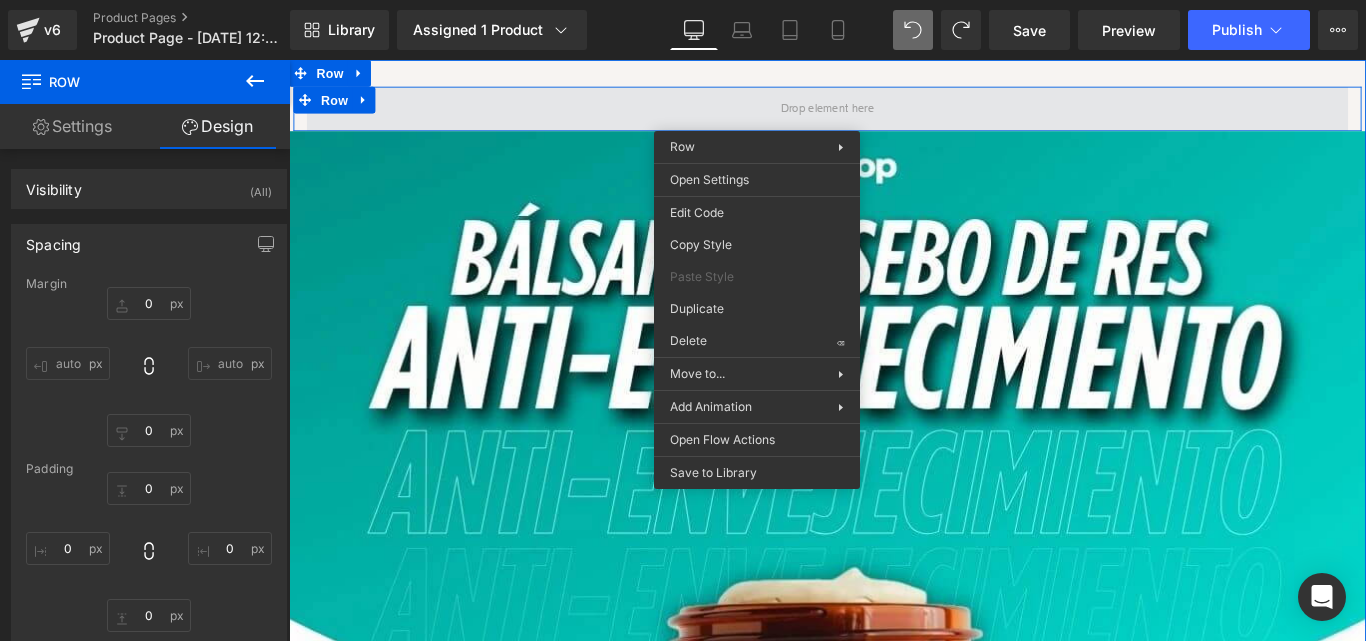 click at bounding box center (894, 115) 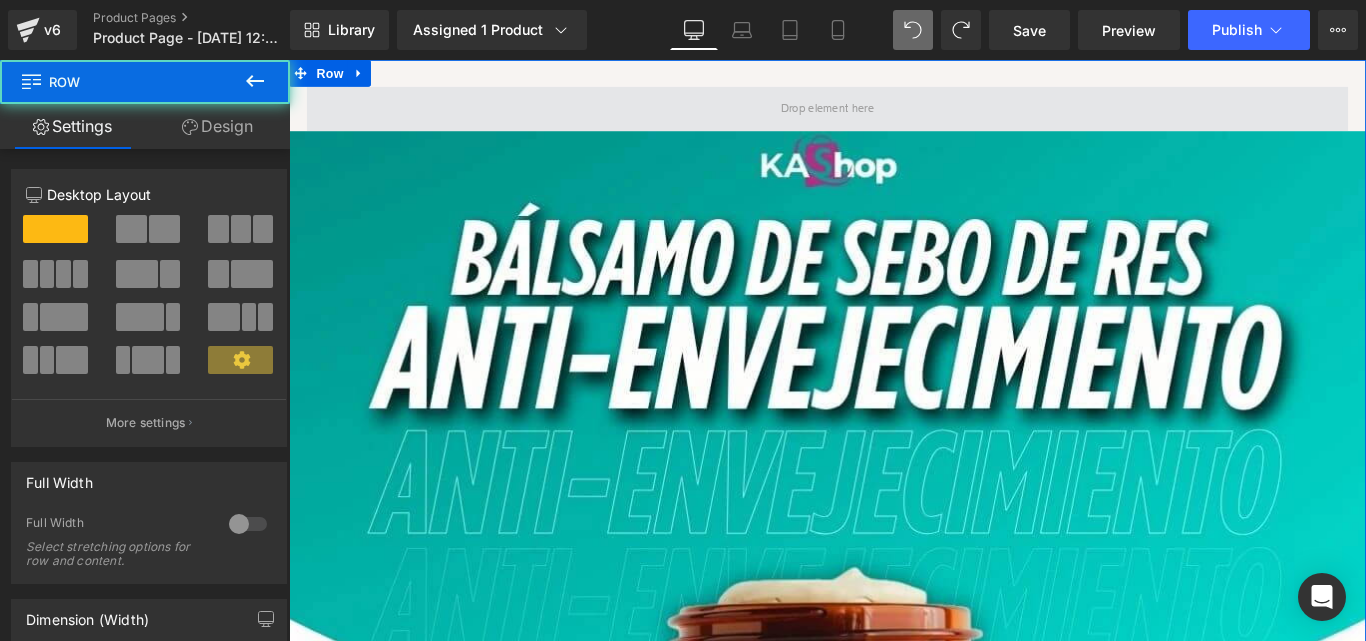 click at bounding box center [894, 115] 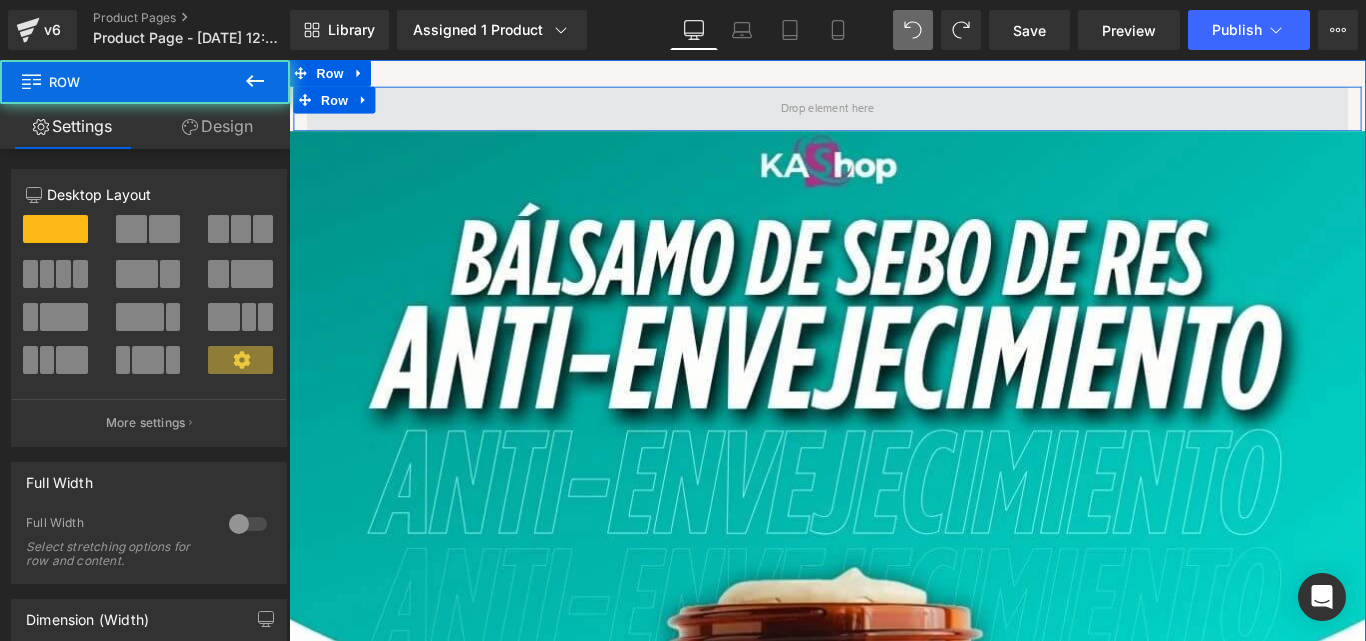 click at bounding box center (894, 115) 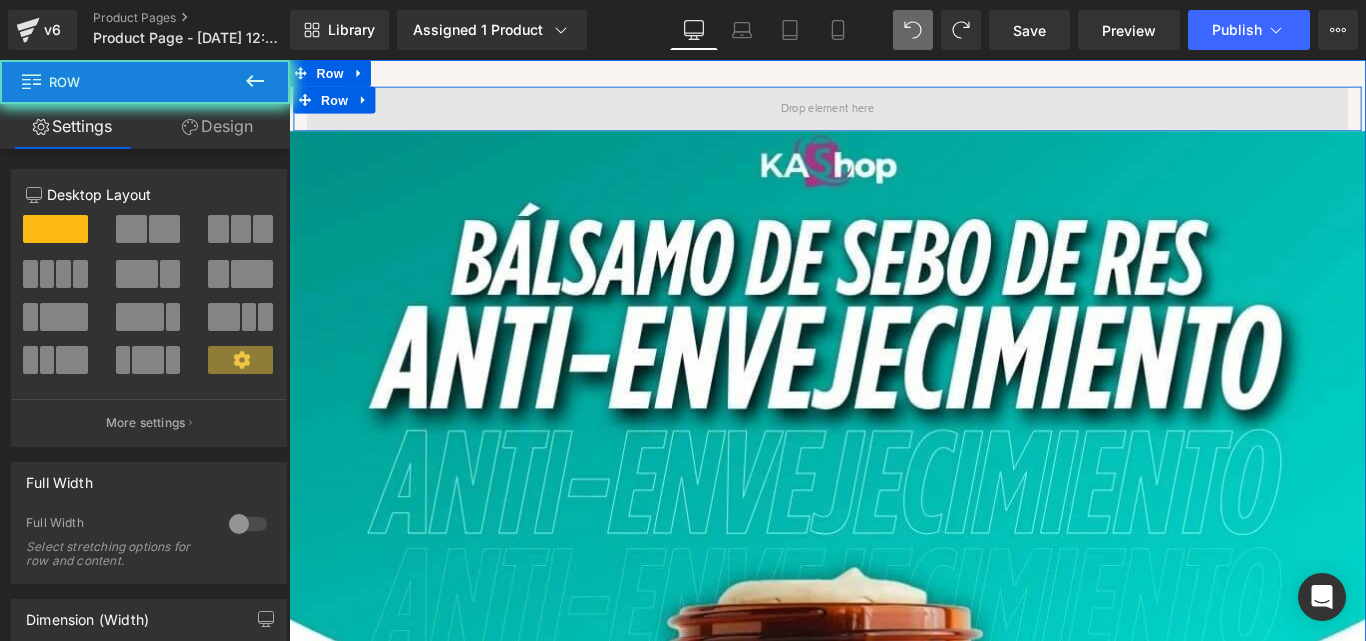 click at bounding box center [894, 115] 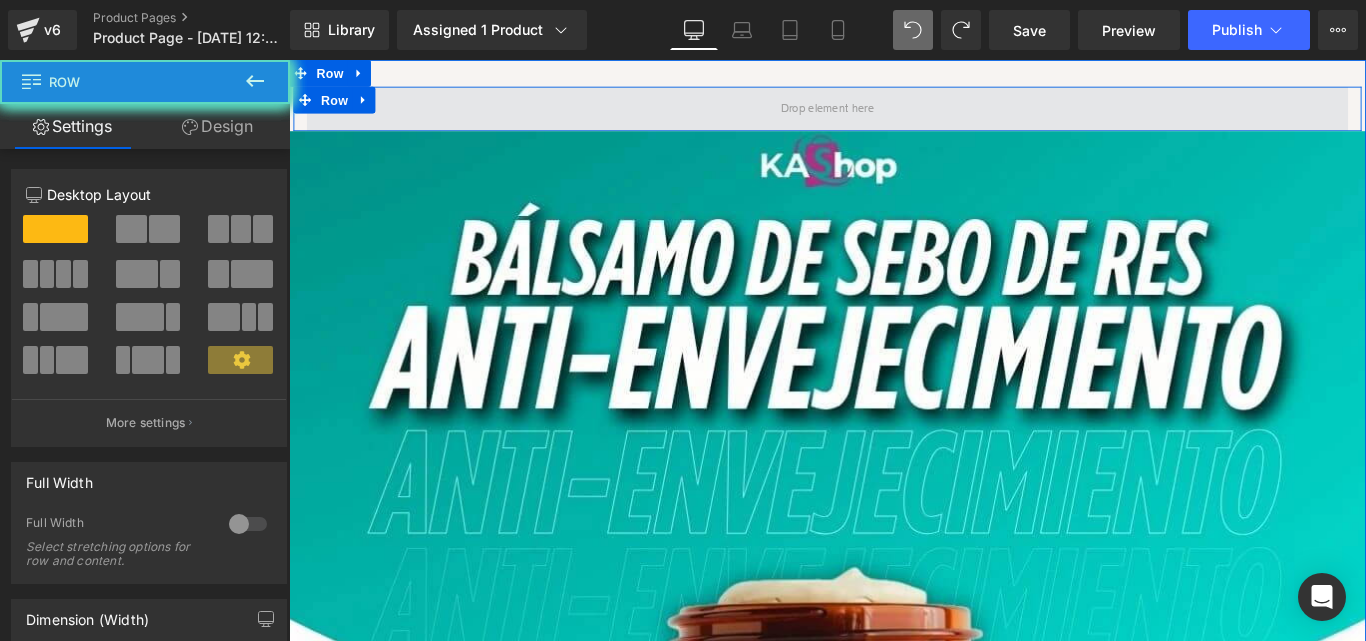 click at bounding box center (894, 115) 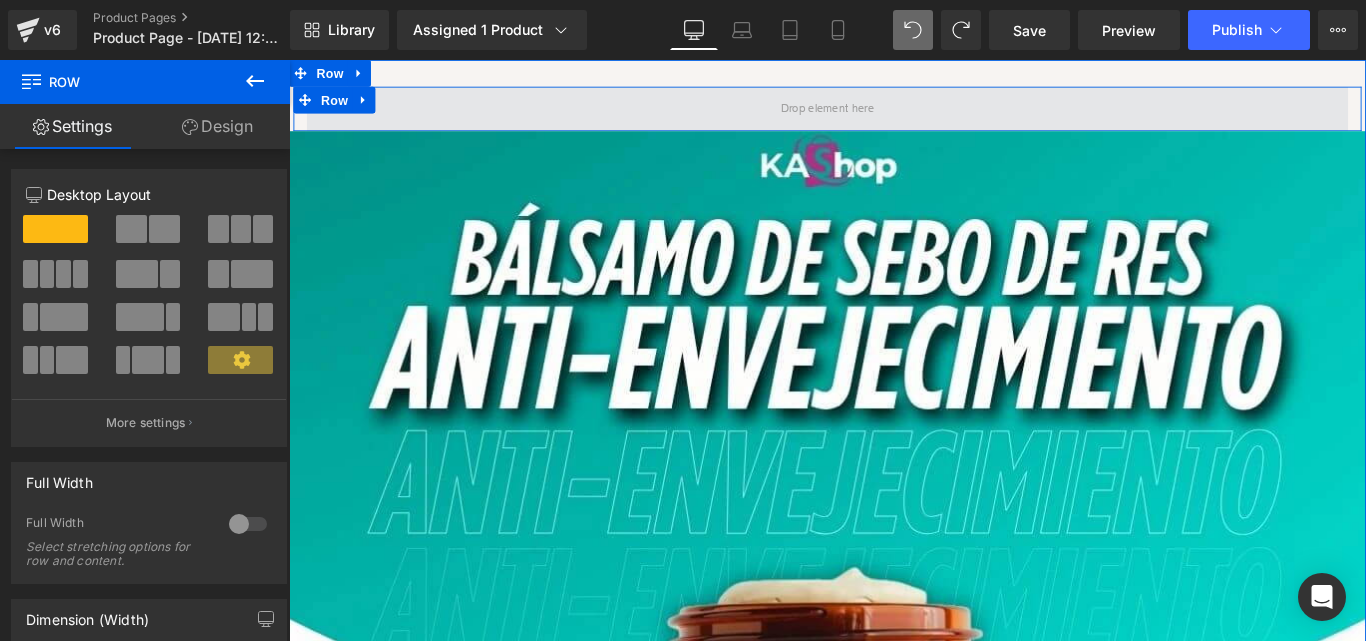 click at bounding box center (894, 115) 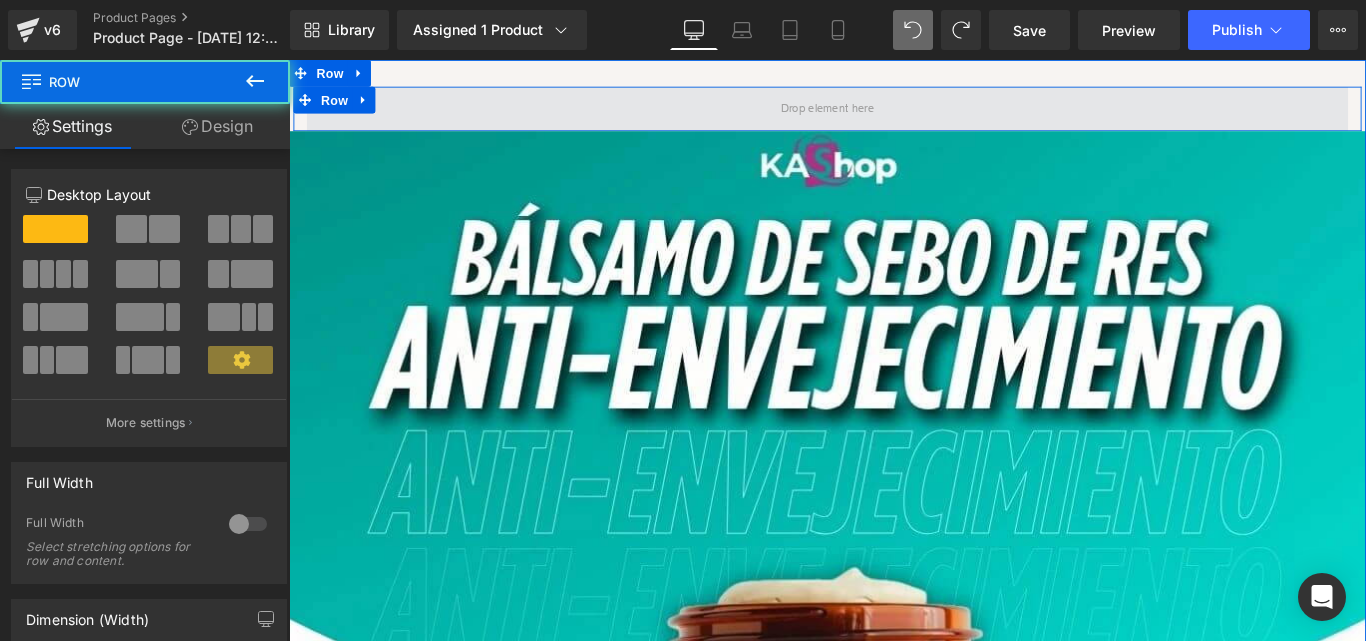 click at bounding box center (894, 115) 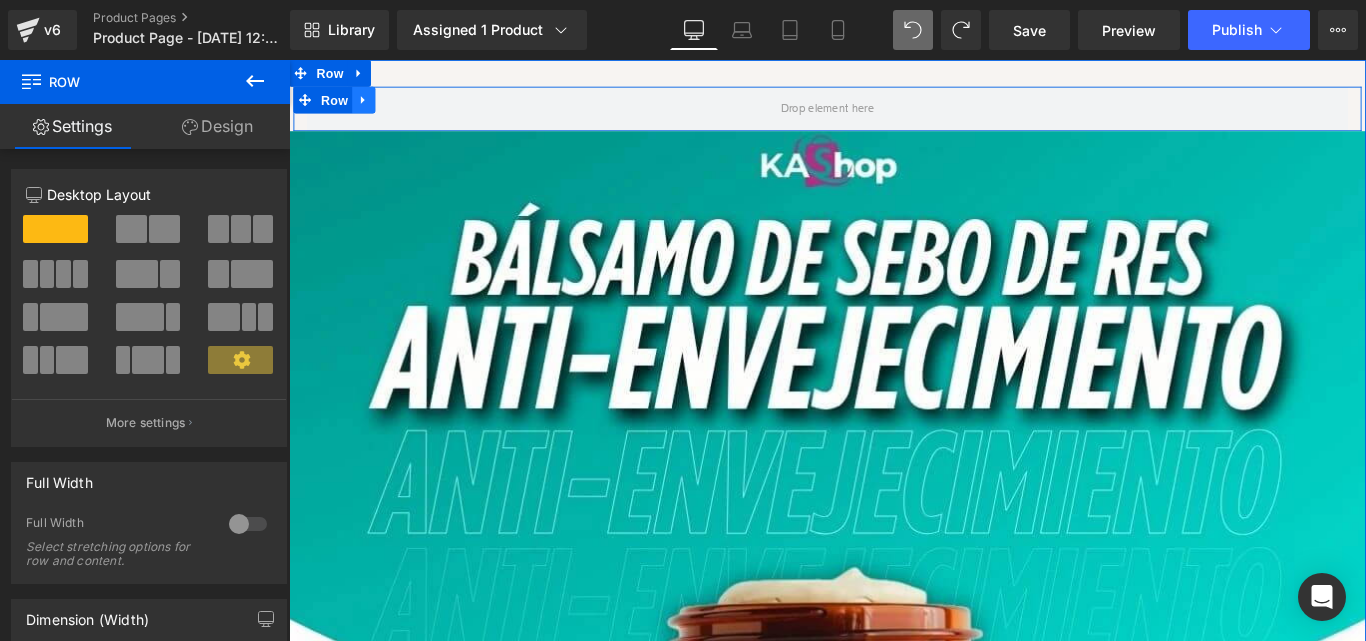 click 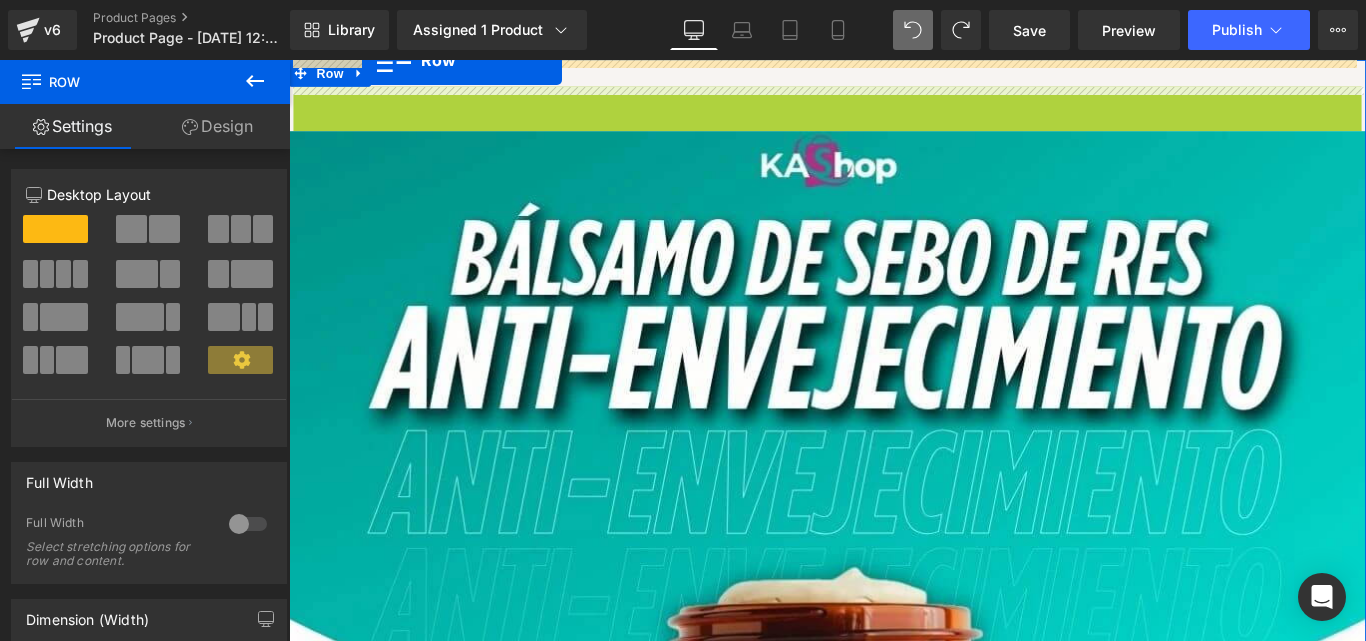 drag, startPoint x: 305, startPoint y: 108, endPoint x: 377, endPoint y: 53, distance: 90.60353 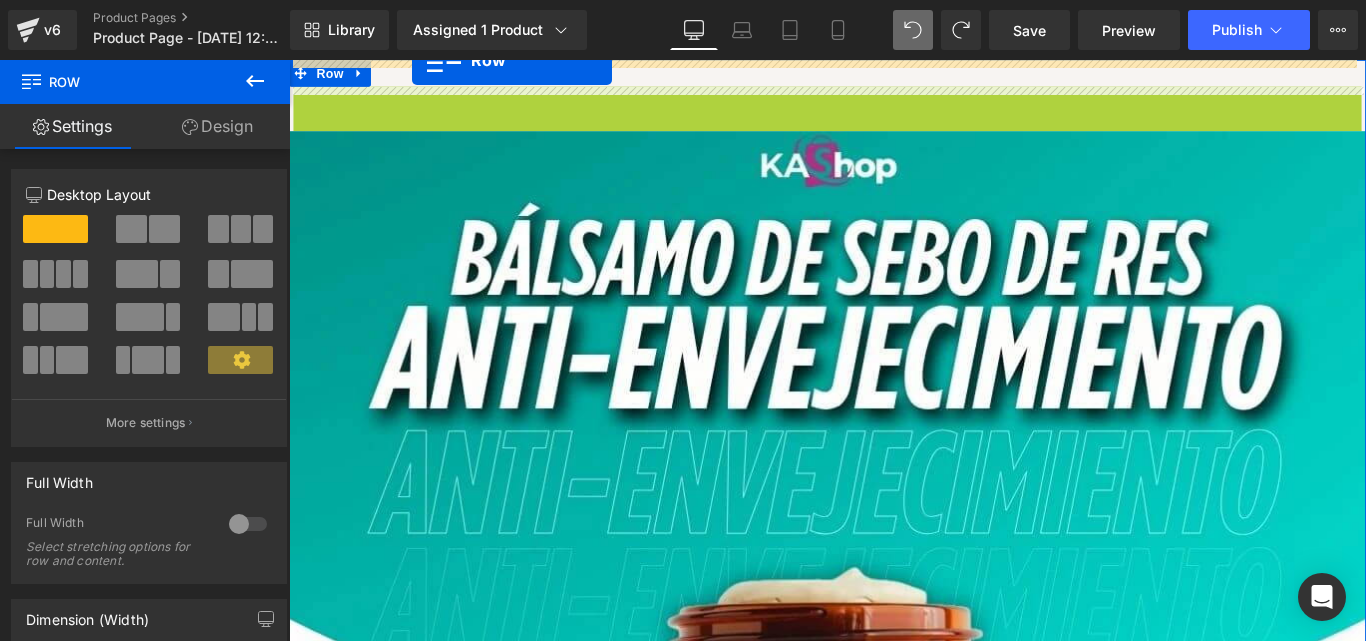 click on "Library Assigned 1 Product  Product Preview
EvilGoods - [PERSON_NAME] Anti Envejecimiento Manage assigned products Desktop Desktop Laptop Tablet Mobile Save Preview Publish Scheduled Upgrade Plan View Live Page View with current Template Save Template to Library Schedule Publish  Optimize  Publish Settings Shortcuts  Your page can’t be published   You've reached the maximum number of published pages on your plan  (1/1).  You need to upgrade your plan or unpublish all your pages to get 1 publish slot.   Unpublish pages   Upgrade plan" at bounding box center [828, 30] 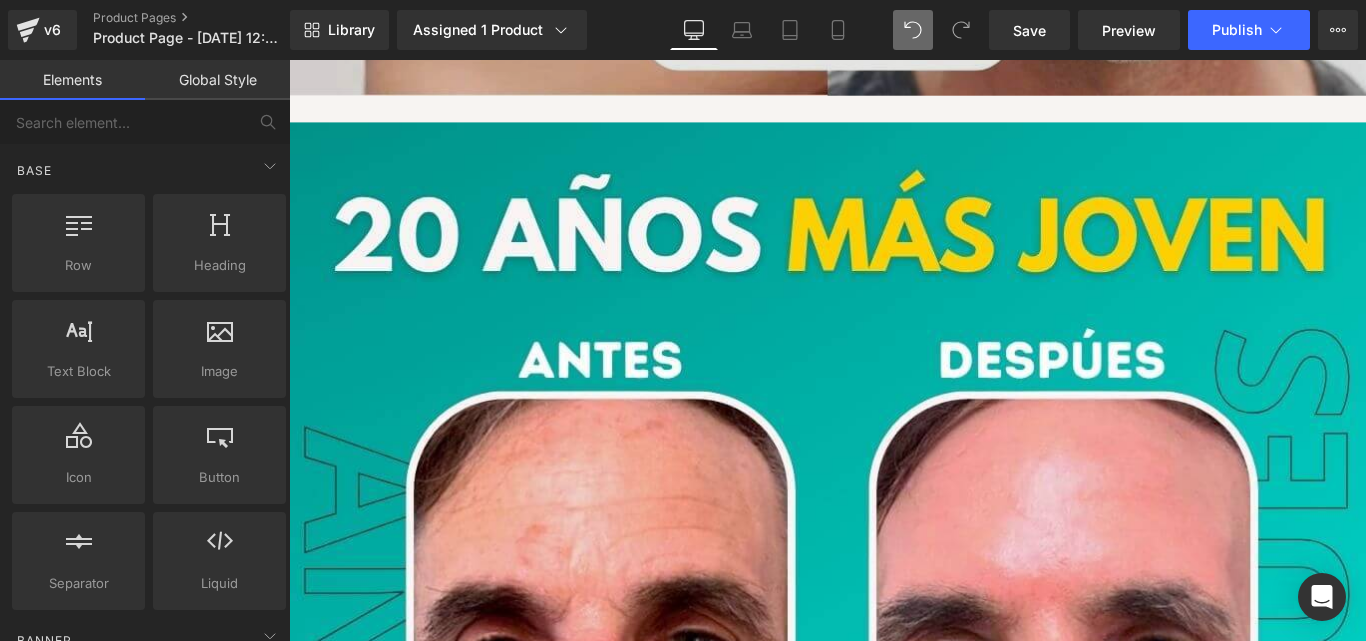 scroll, scrollTop: 1333, scrollLeft: 0, axis: vertical 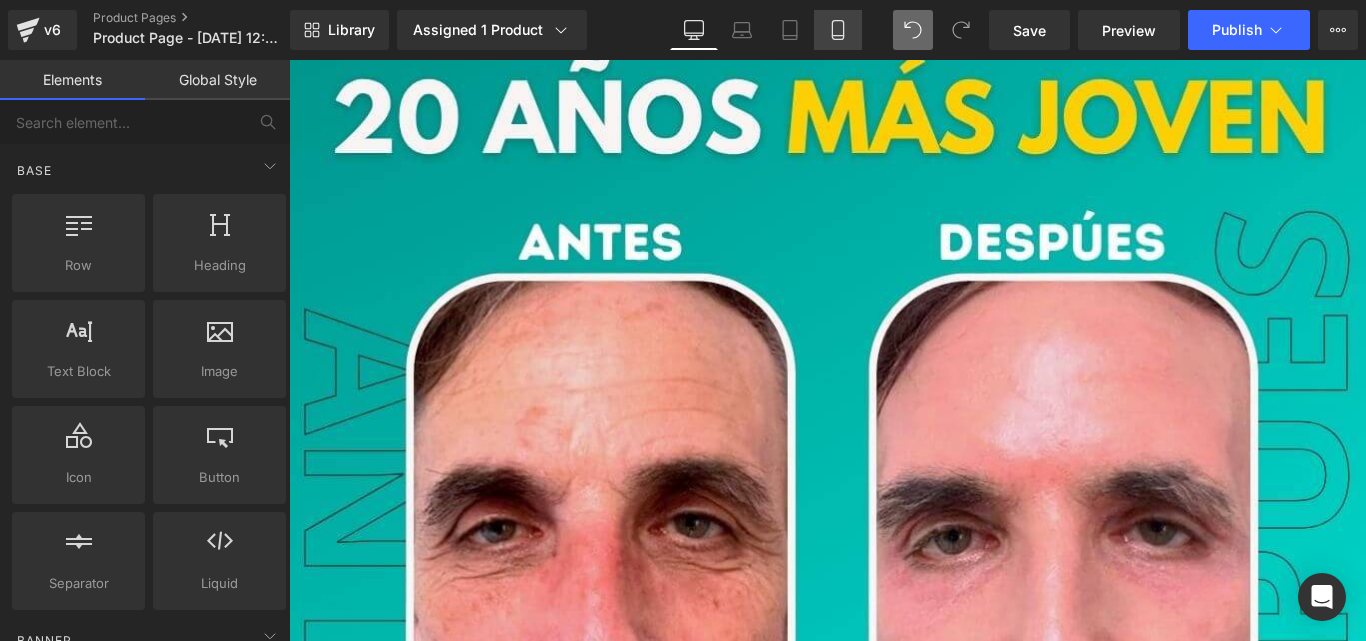 click 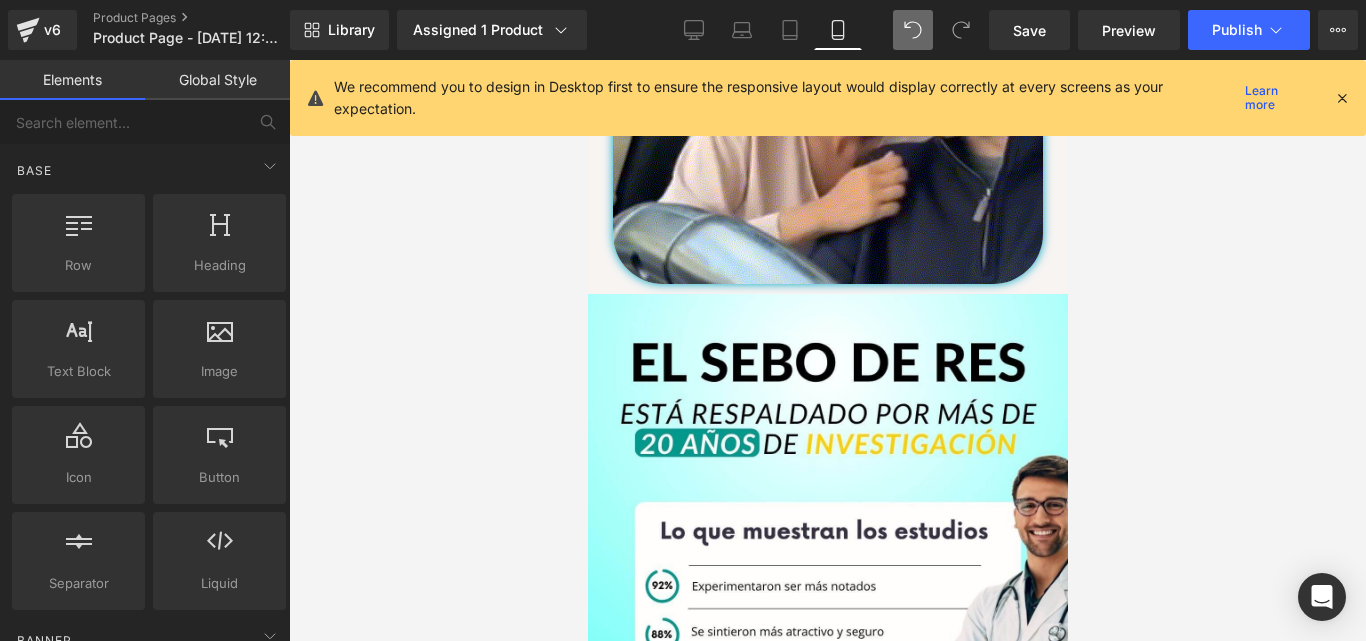 scroll, scrollTop: 2047, scrollLeft: 0, axis: vertical 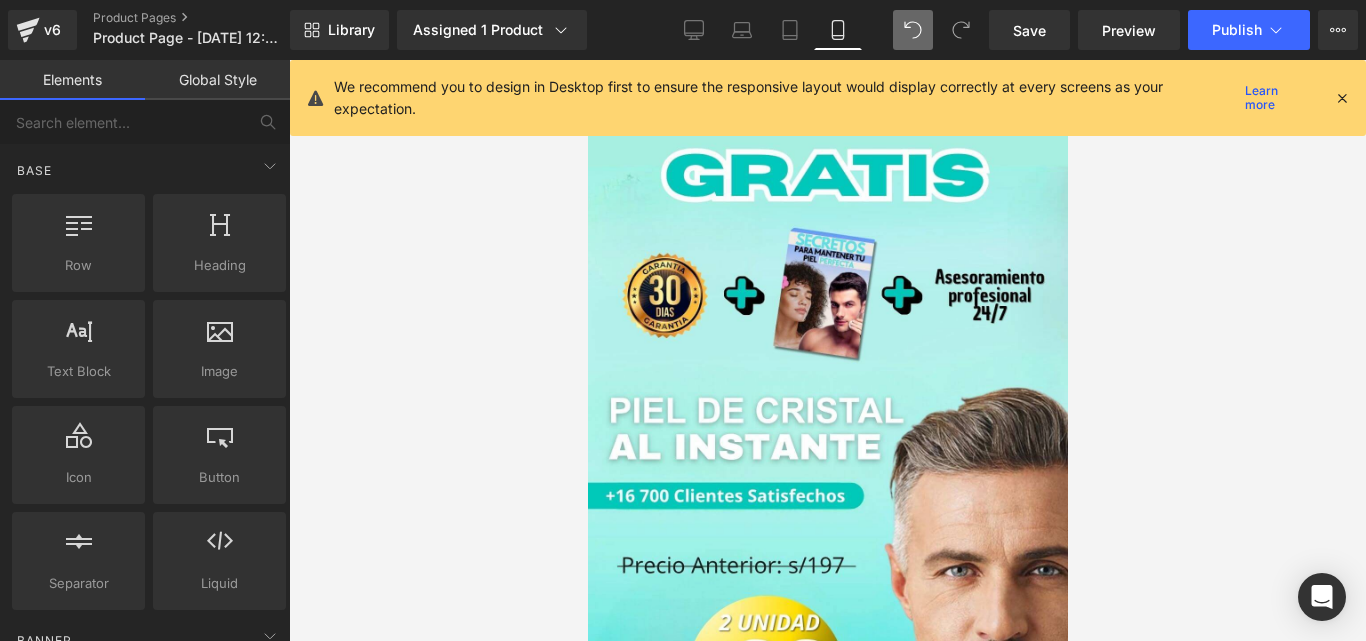 click at bounding box center [1342, 98] 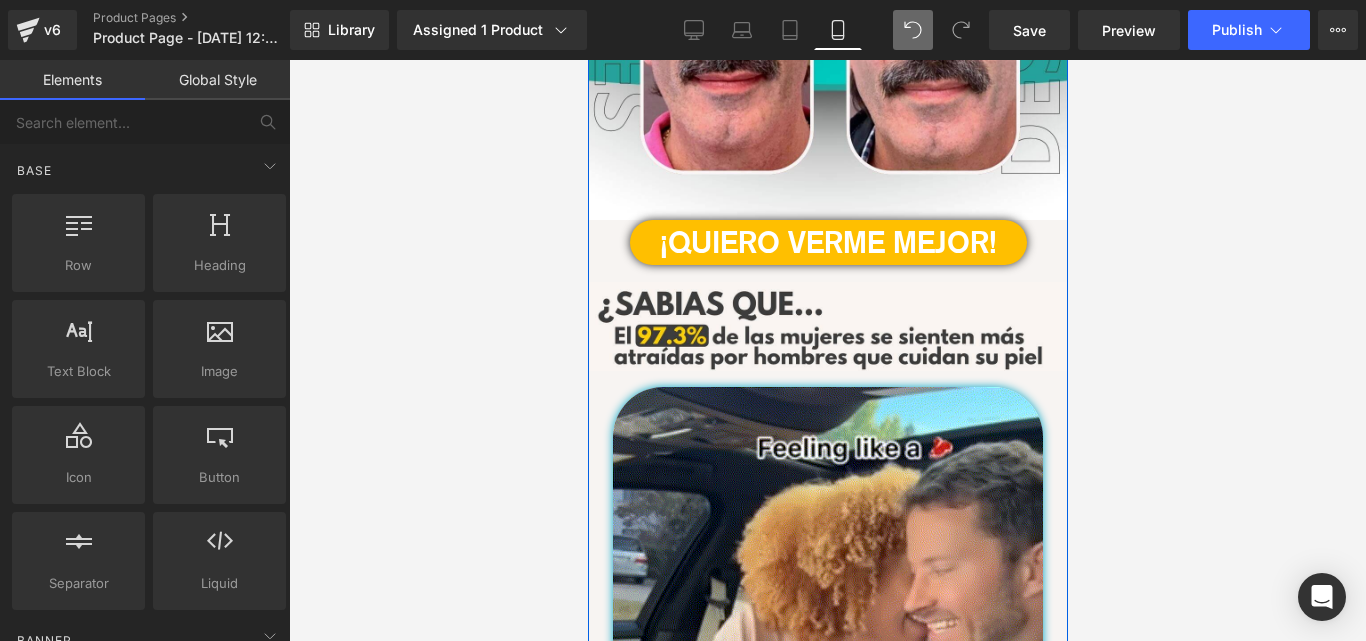 scroll, scrollTop: 0, scrollLeft: 0, axis: both 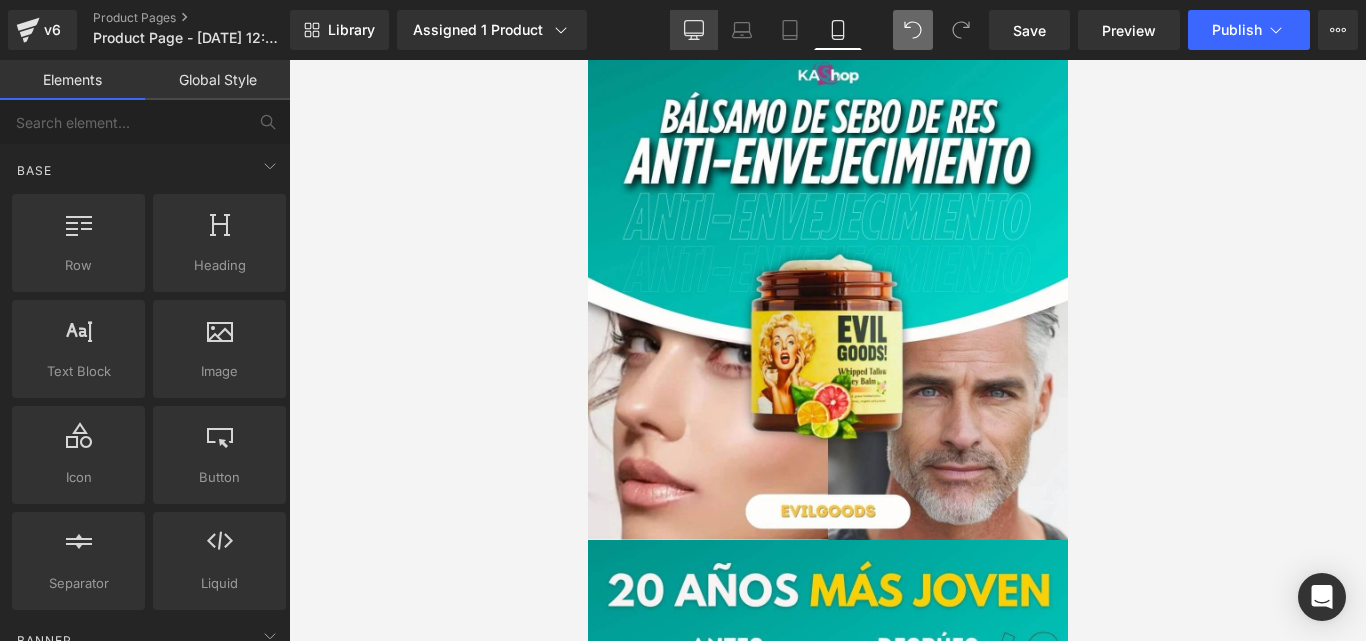 click on "Desktop" at bounding box center [694, 30] 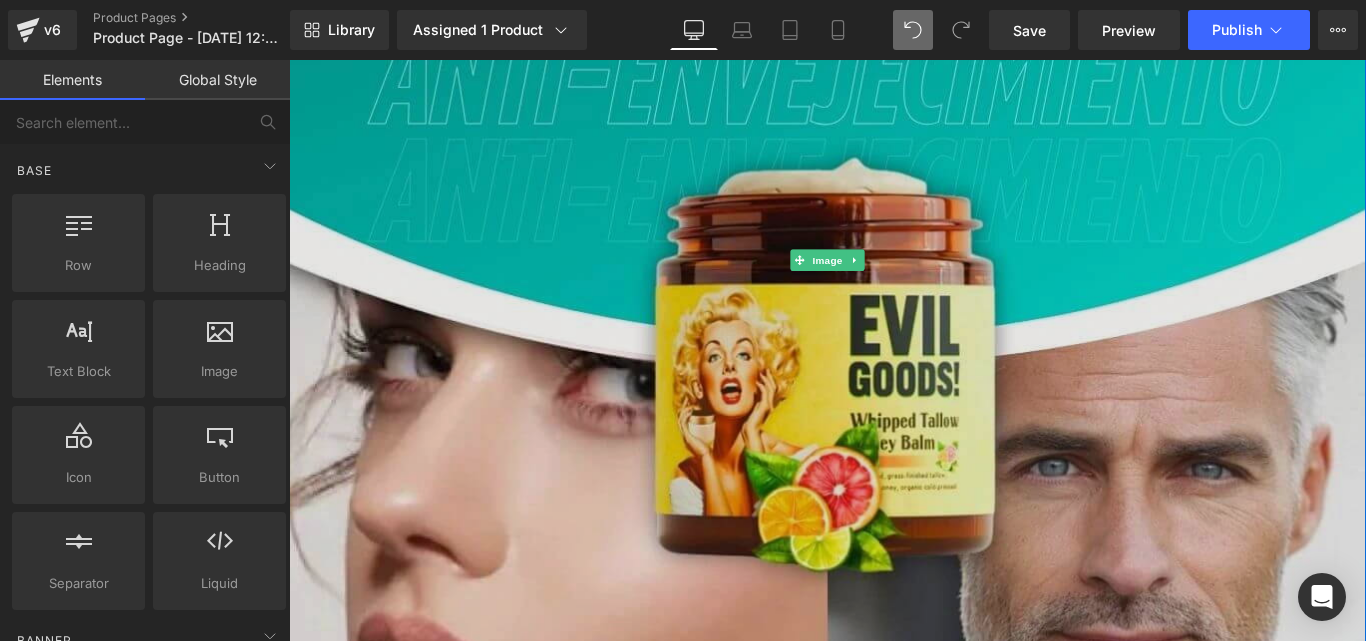 scroll, scrollTop: 0, scrollLeft: 0, axis: both 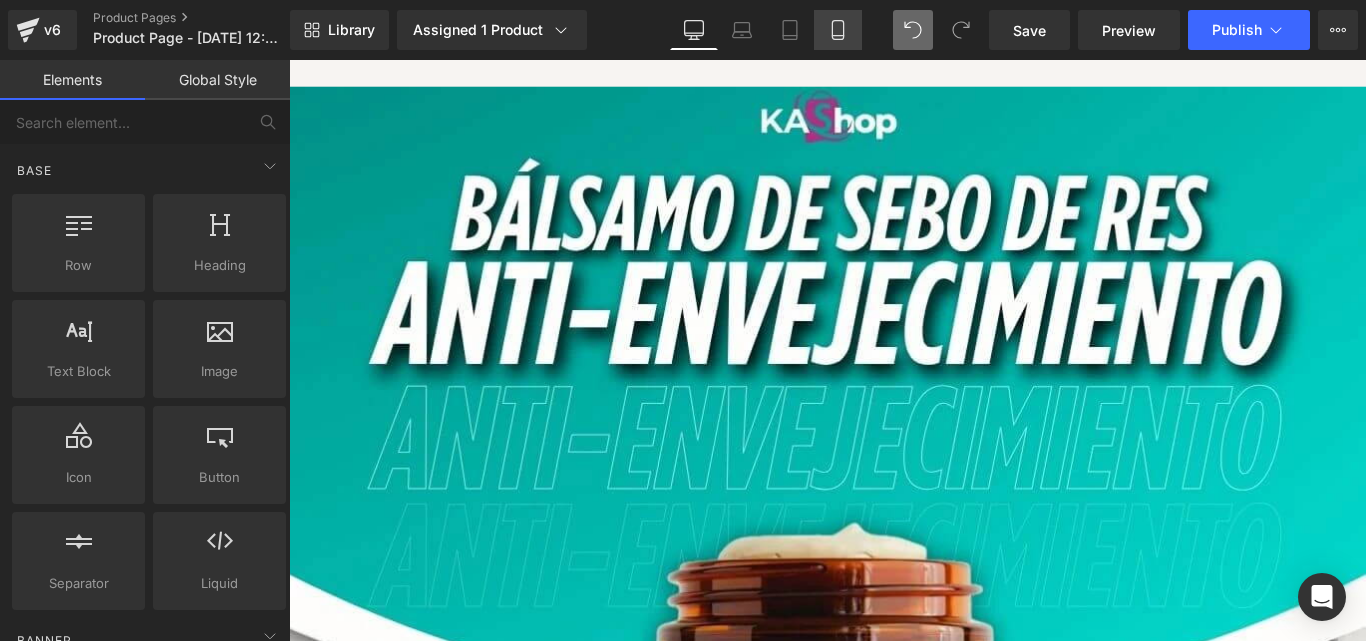 click 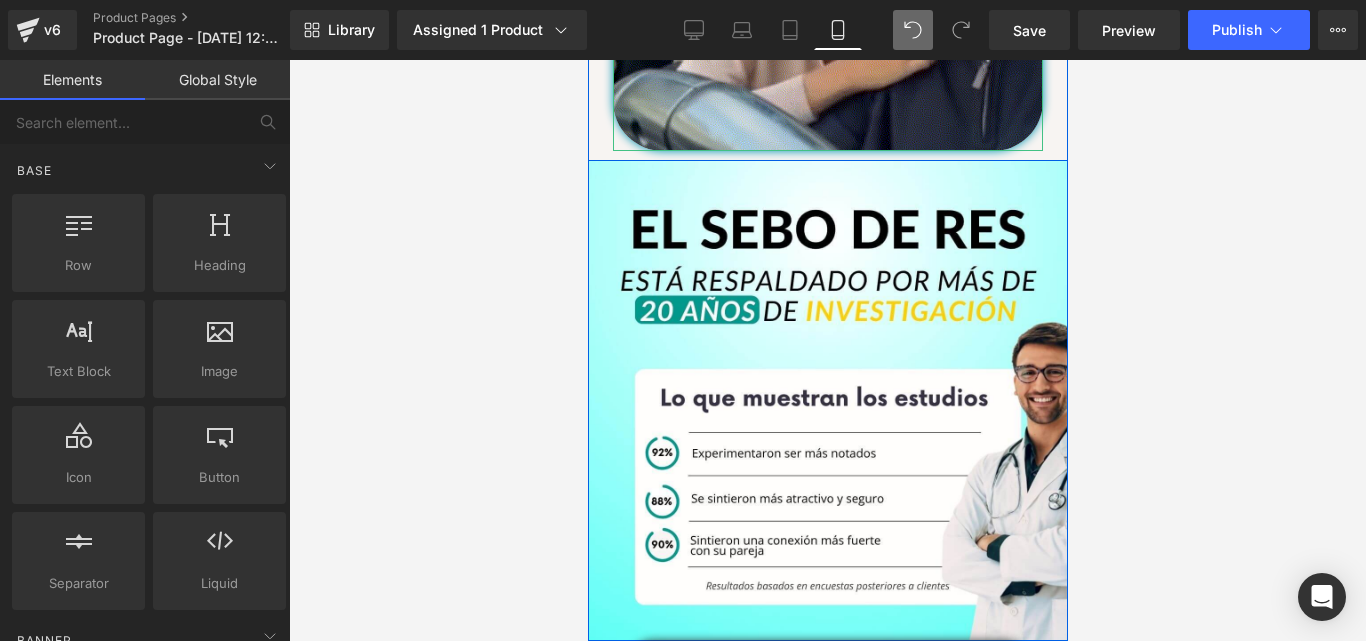 scroll, scrollTop: 1467, scrollLeft: 0, axis: vertical 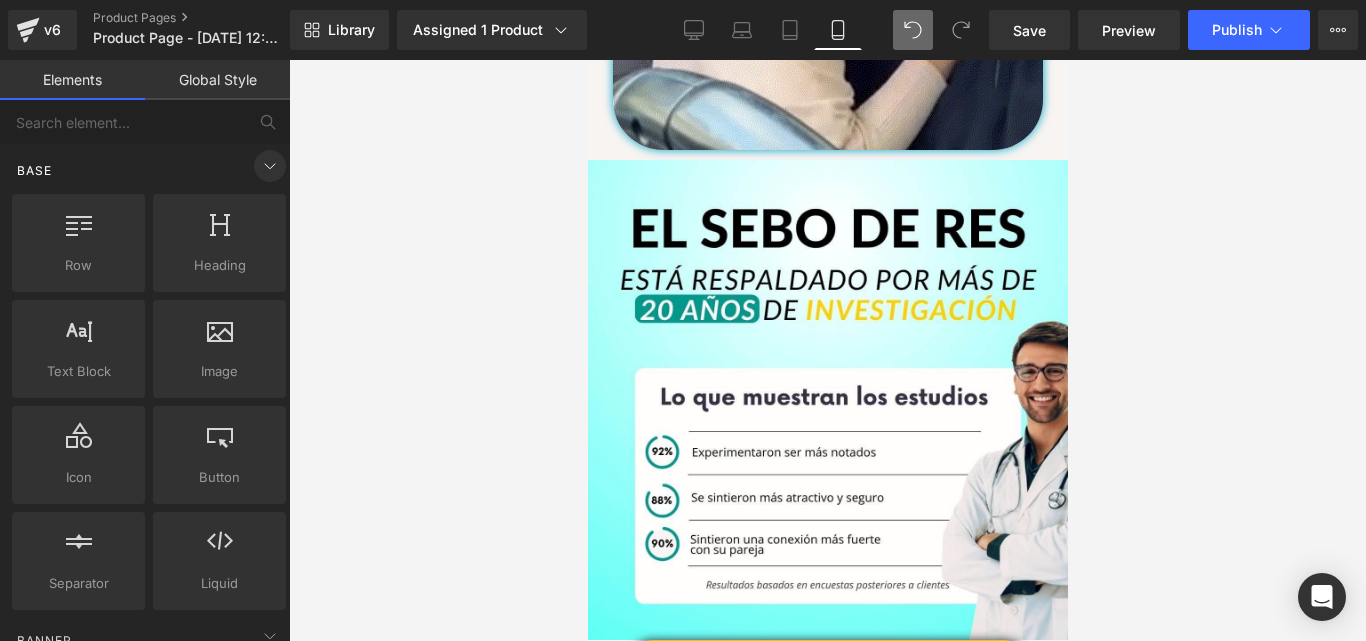 click 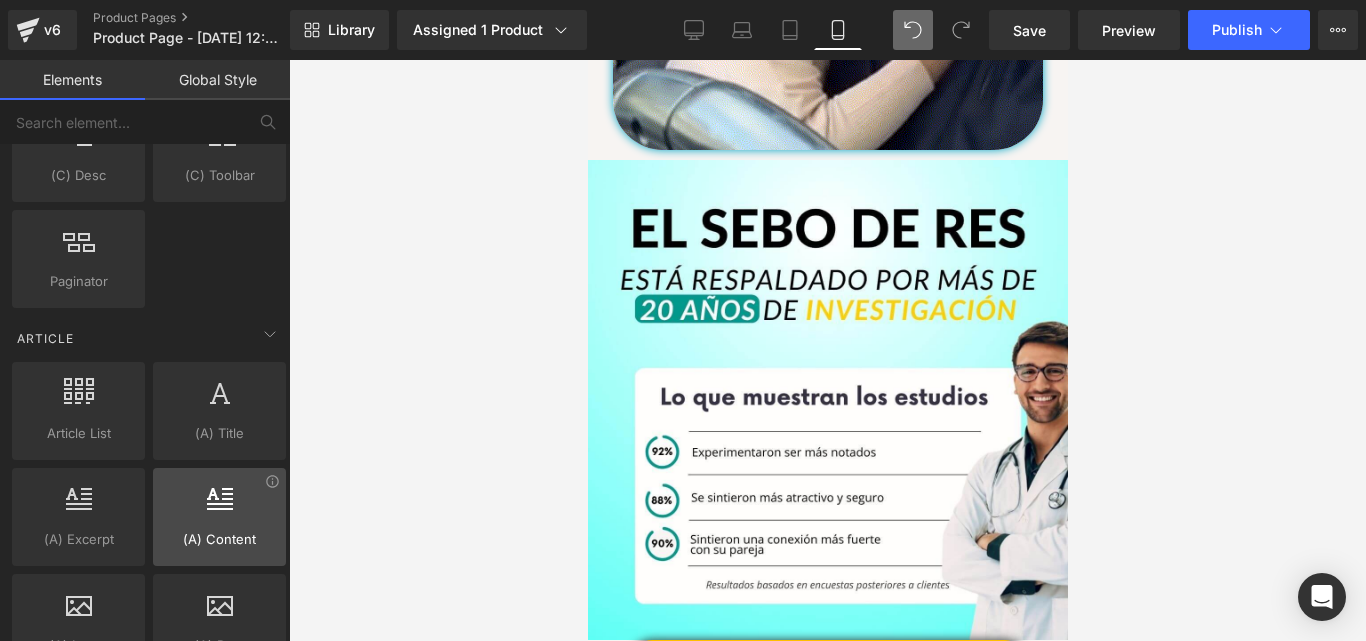 scroll, scrollTop: 3490, scrollLeft: 0, axis: vertical 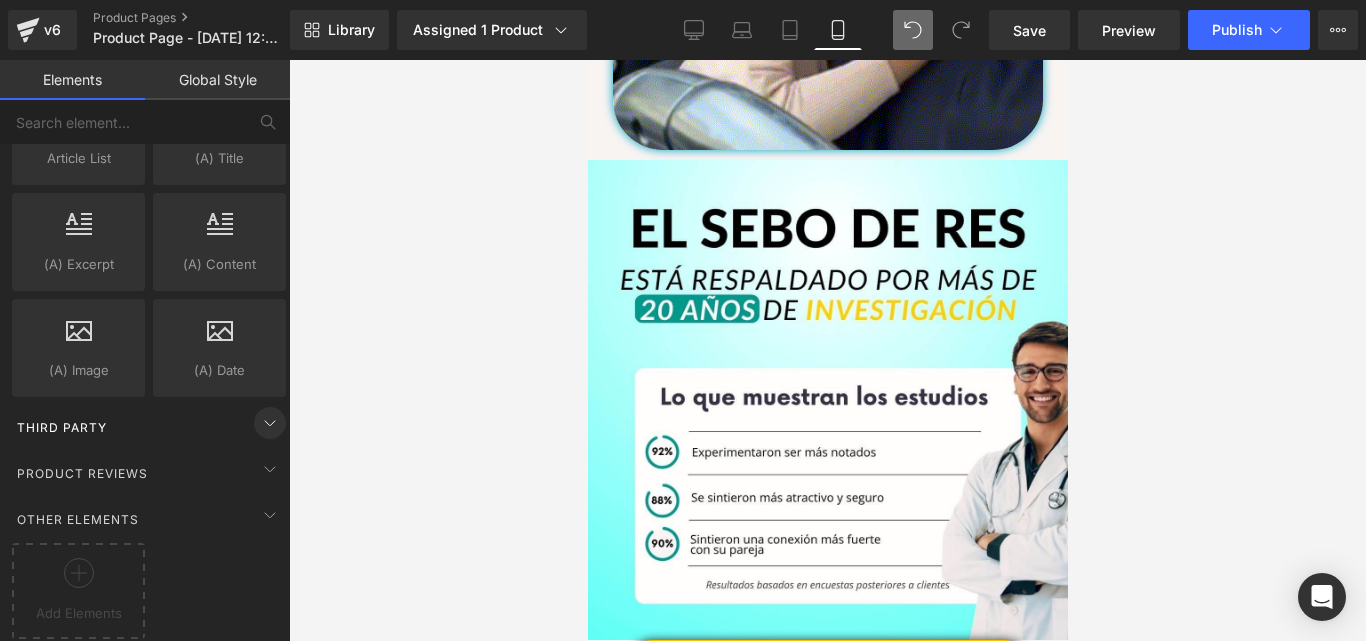 click 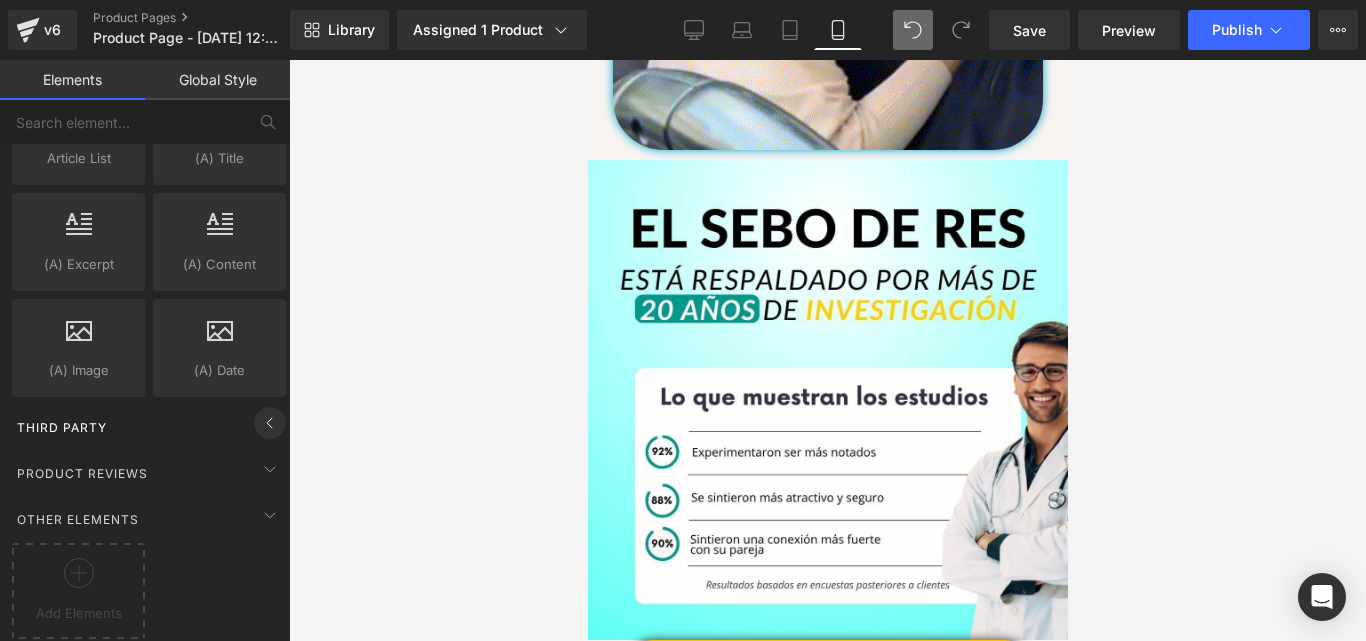click 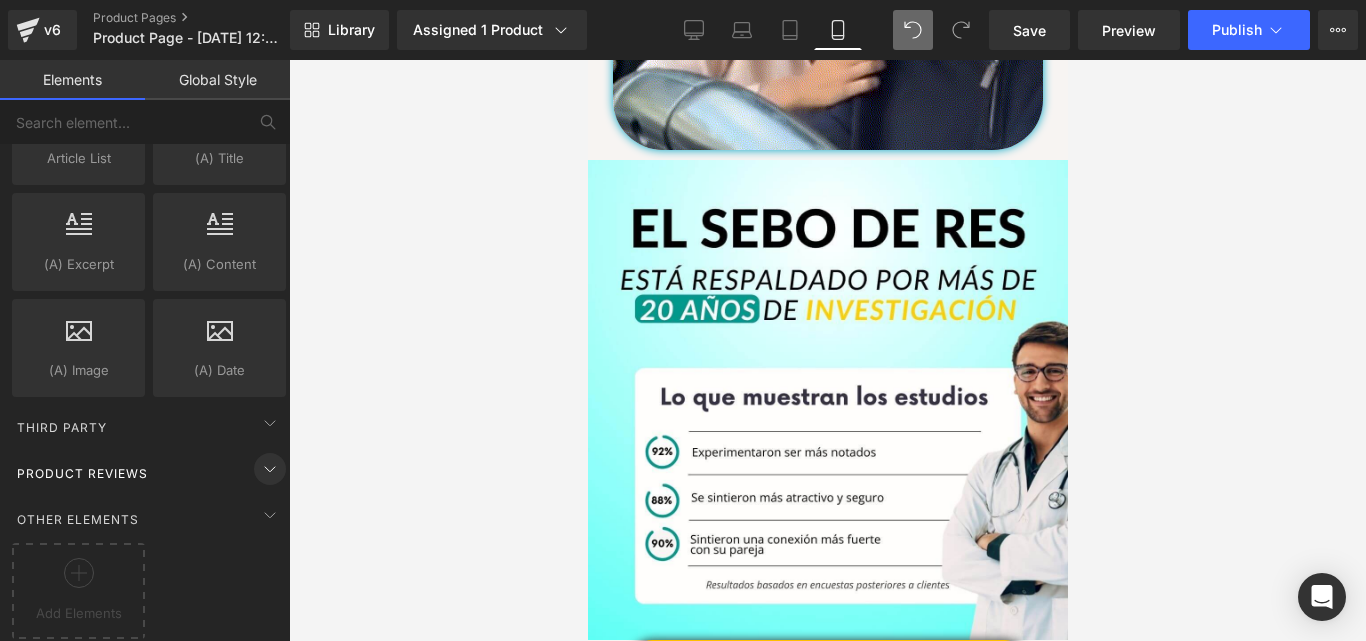 click 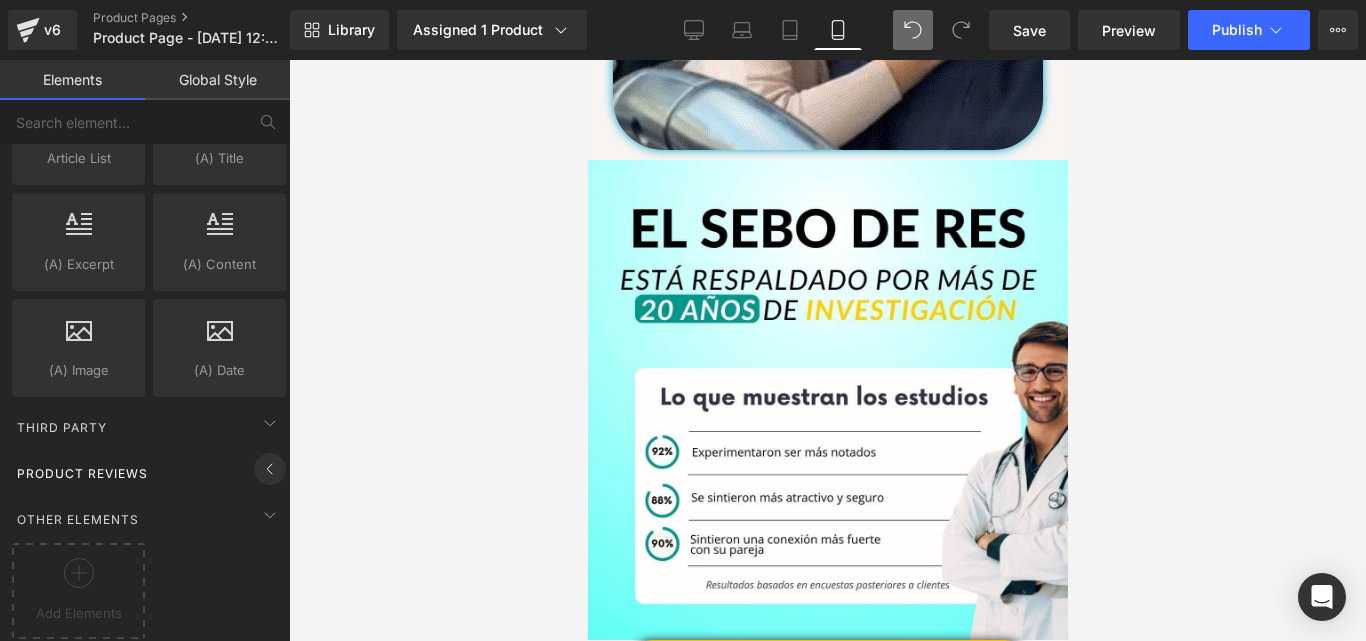 click 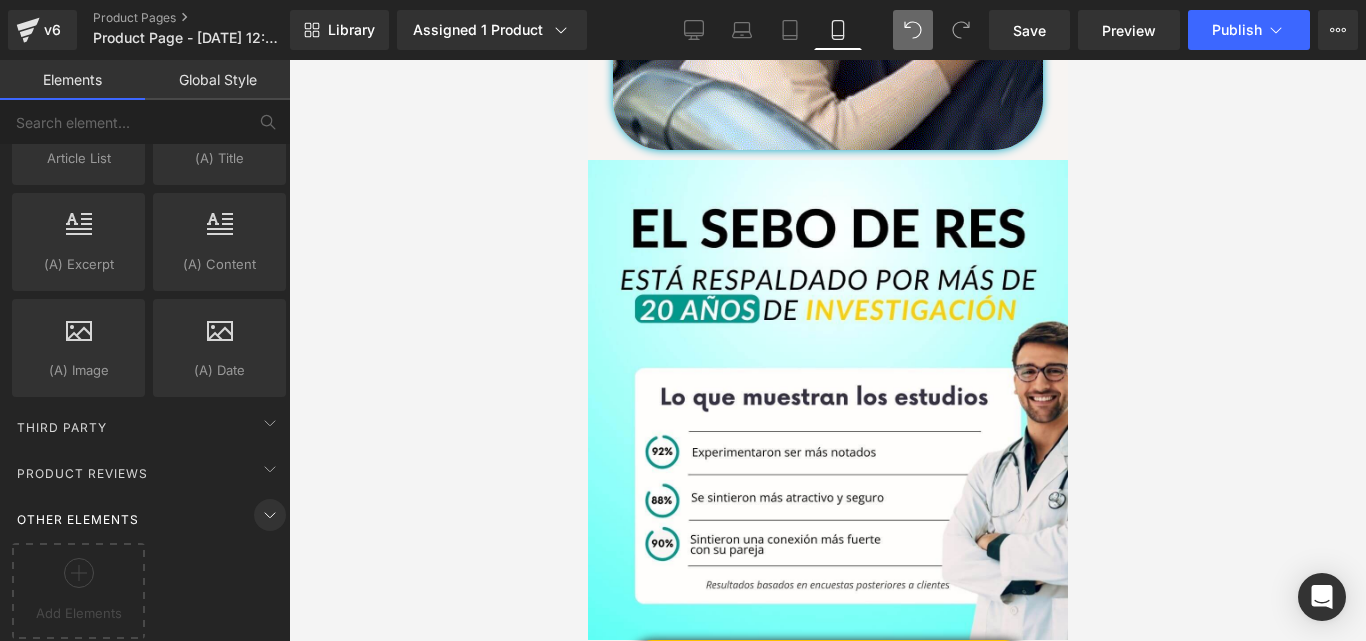 click 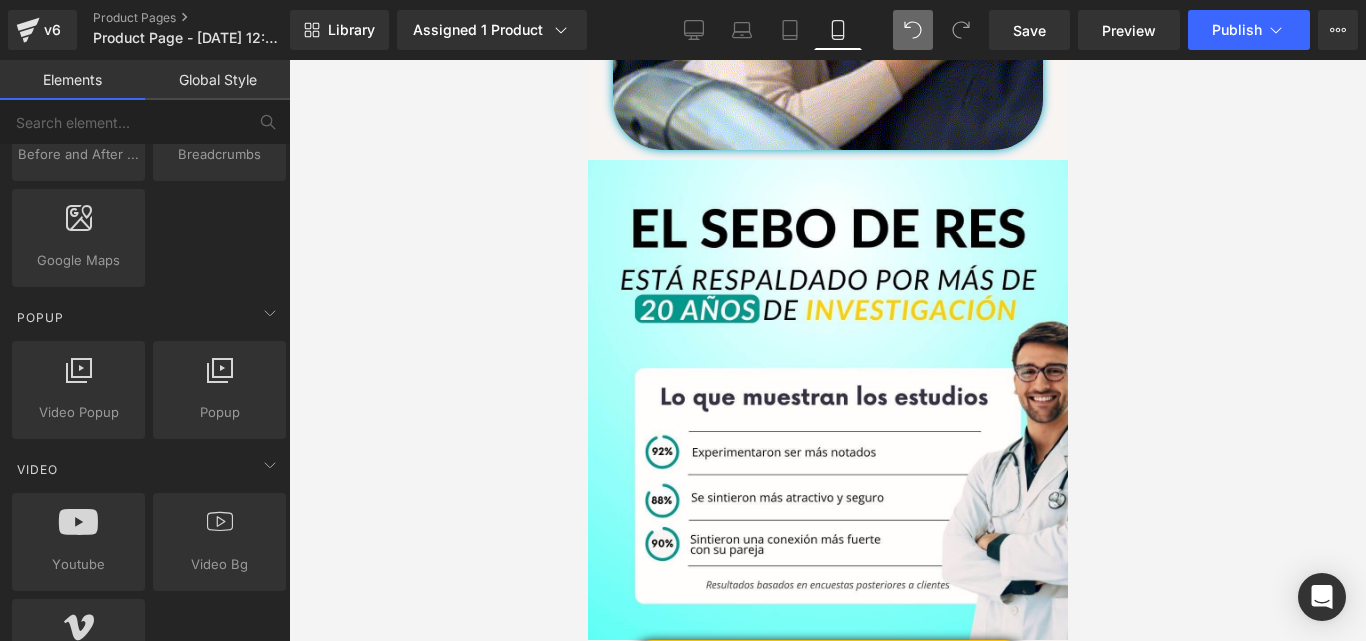 scroll, scrollTop: 453, scrollLeft: 0, axis: vertical 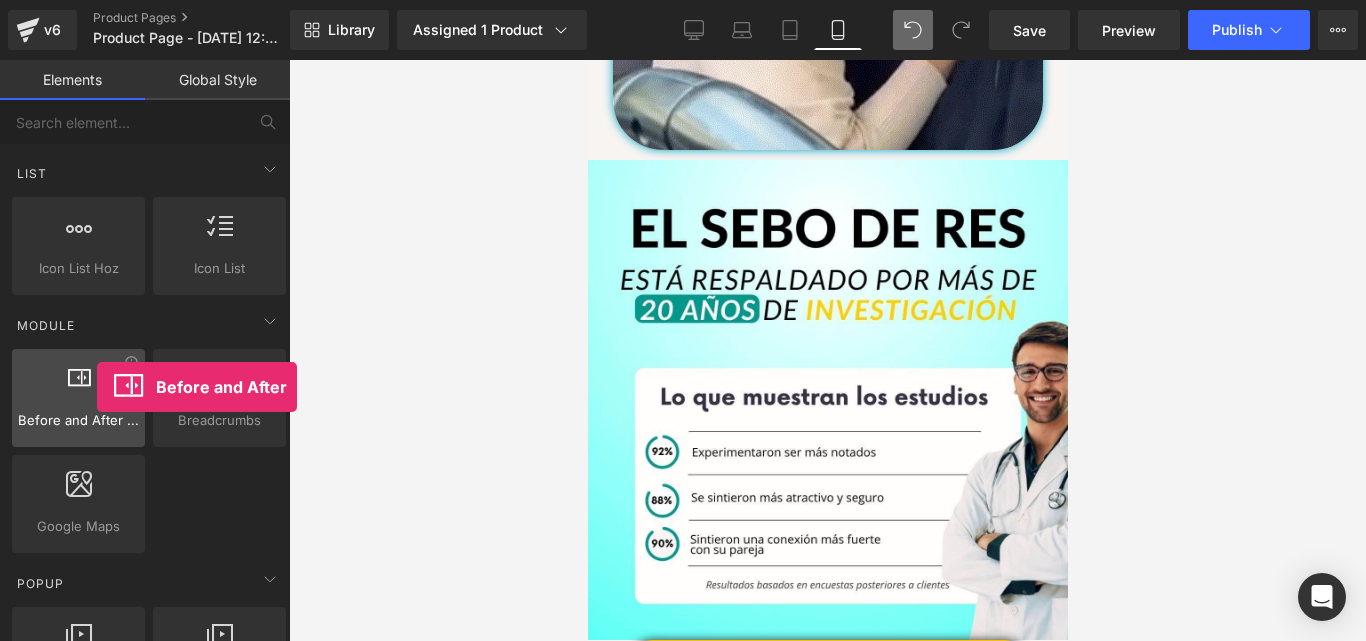 drag, startPoint x: 70, startPoint y: 385, endPoint x: 97, endPoint y: 387, distance: 27.073973 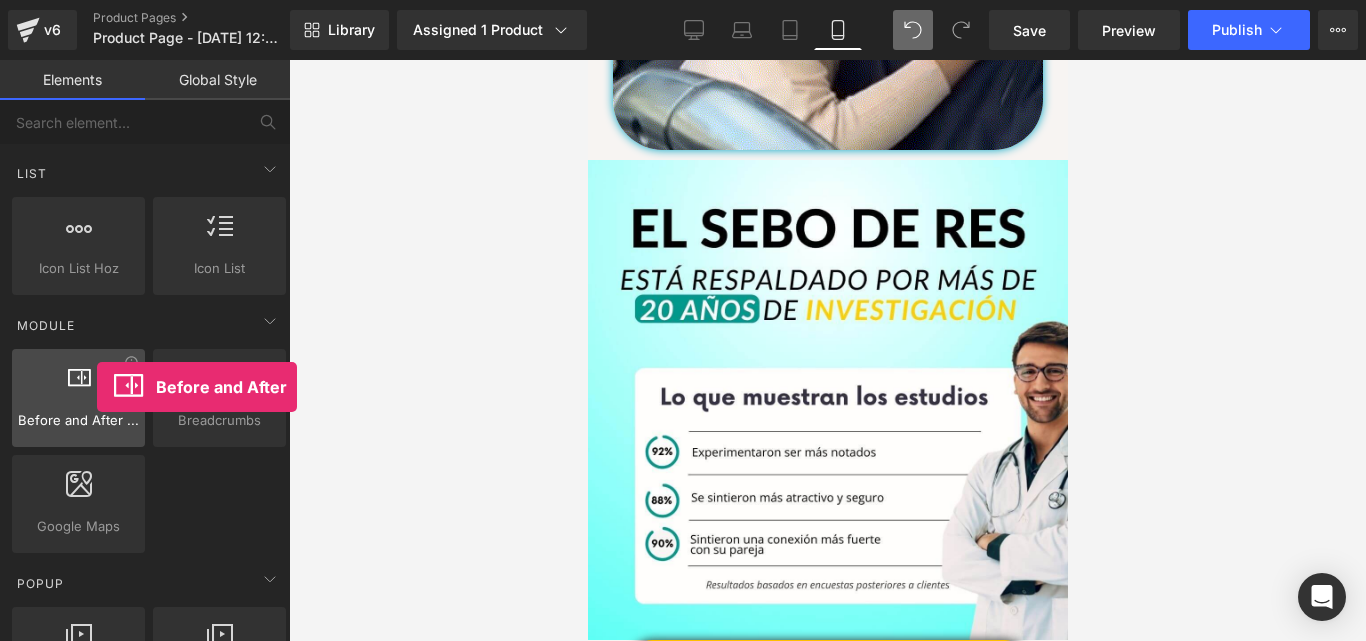 click at bounding box center [78, 387] 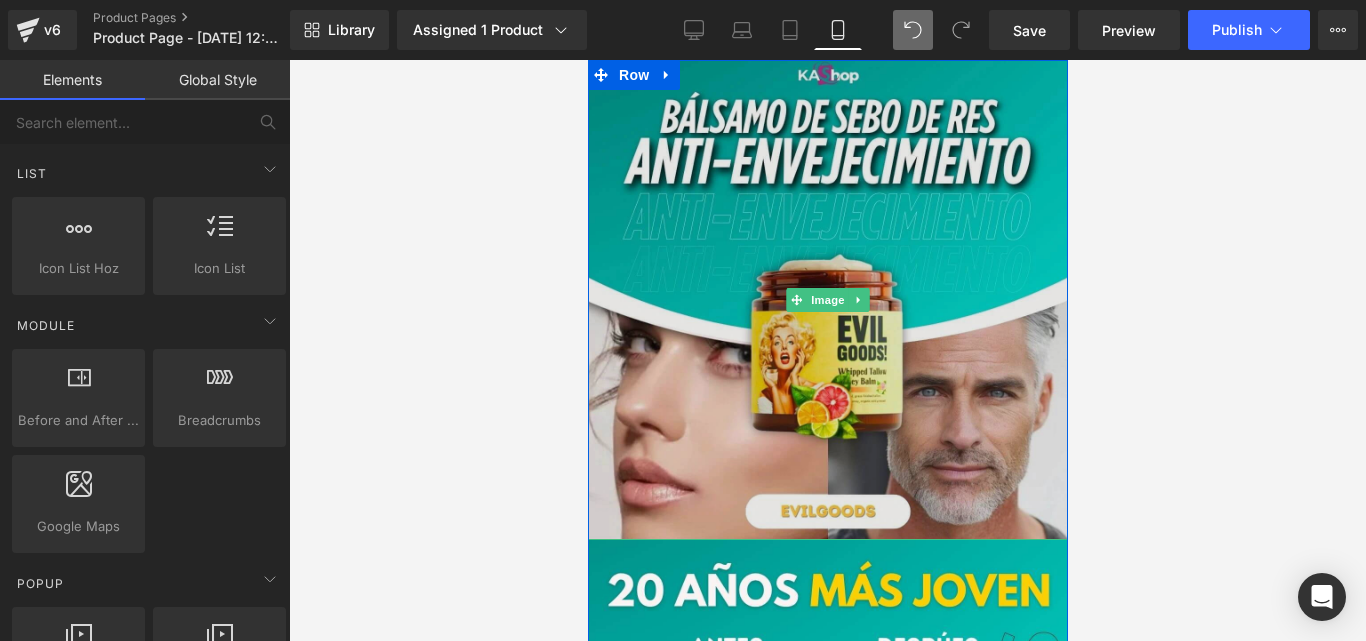 scroll, scrollTop: 133, scrollLeft: 0, axis: vertical 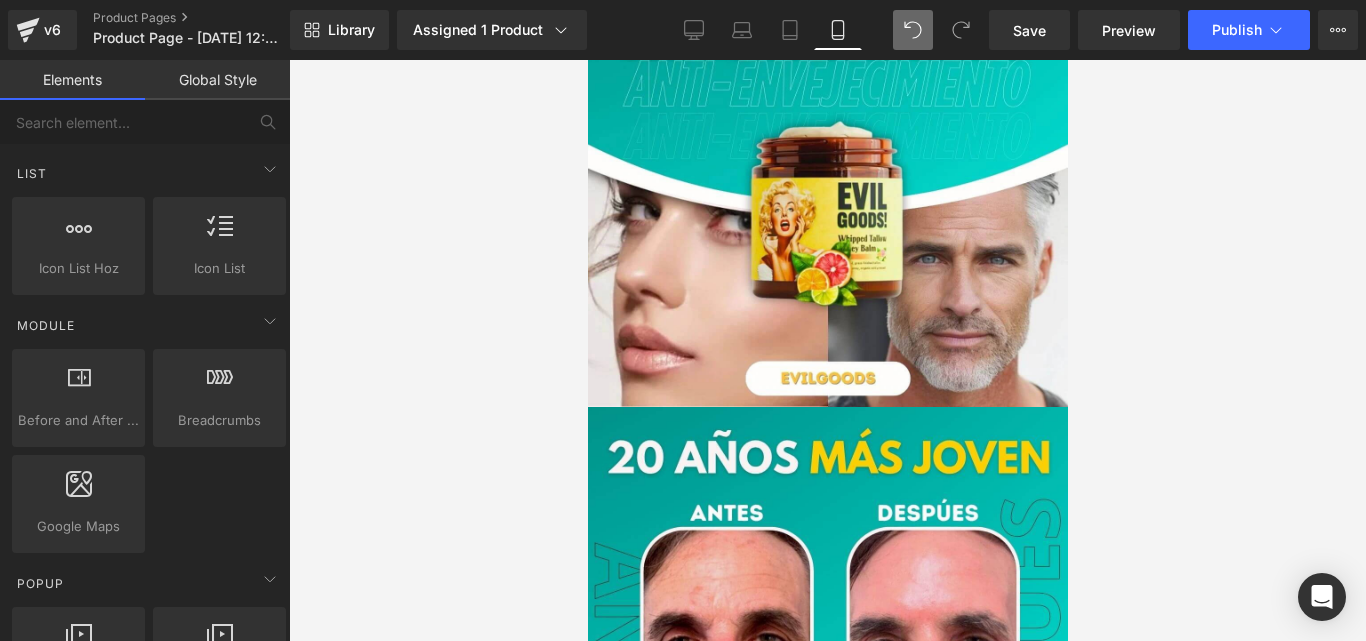 click at bounding box center (827, 350) 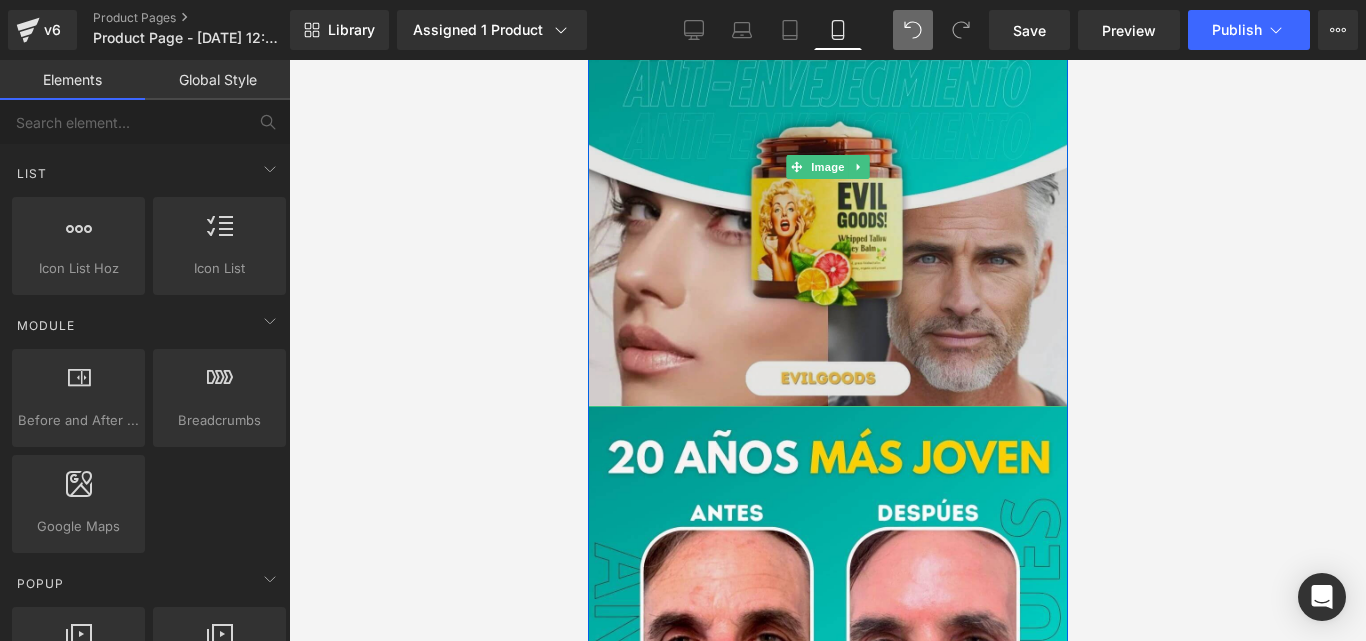 click at bounding box center (827, 167) 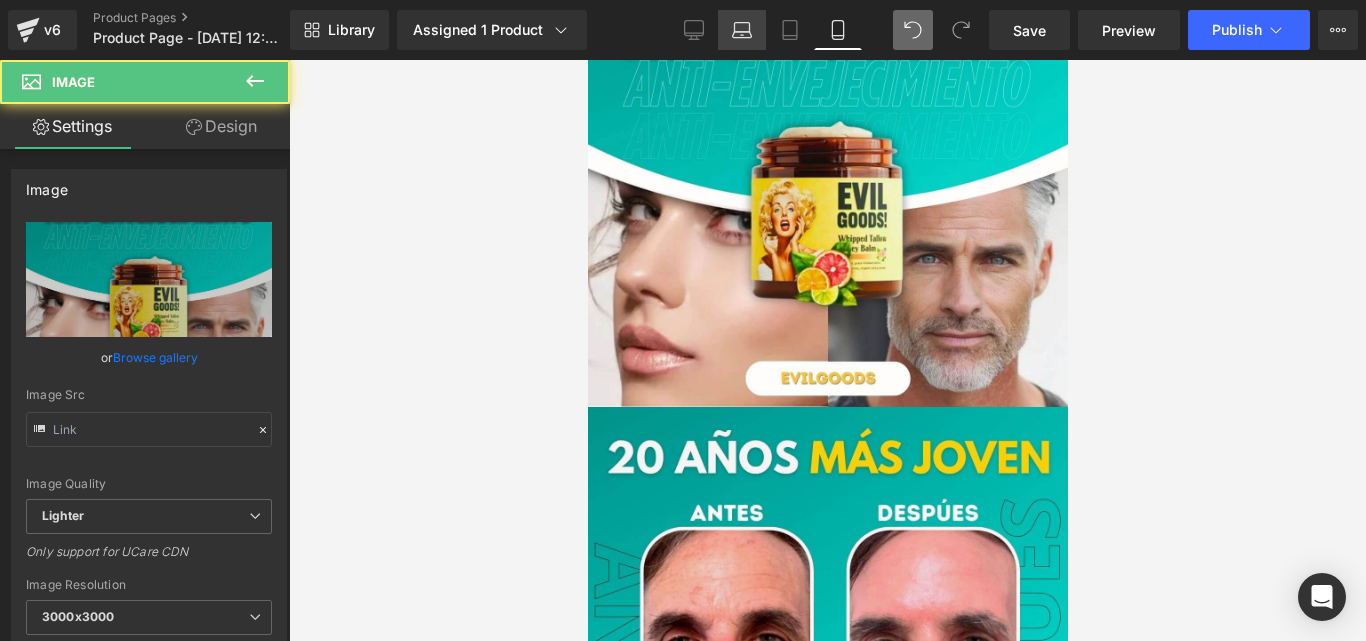 type on "[URL][DOMAIN_NAME][PERSON_NAME]" 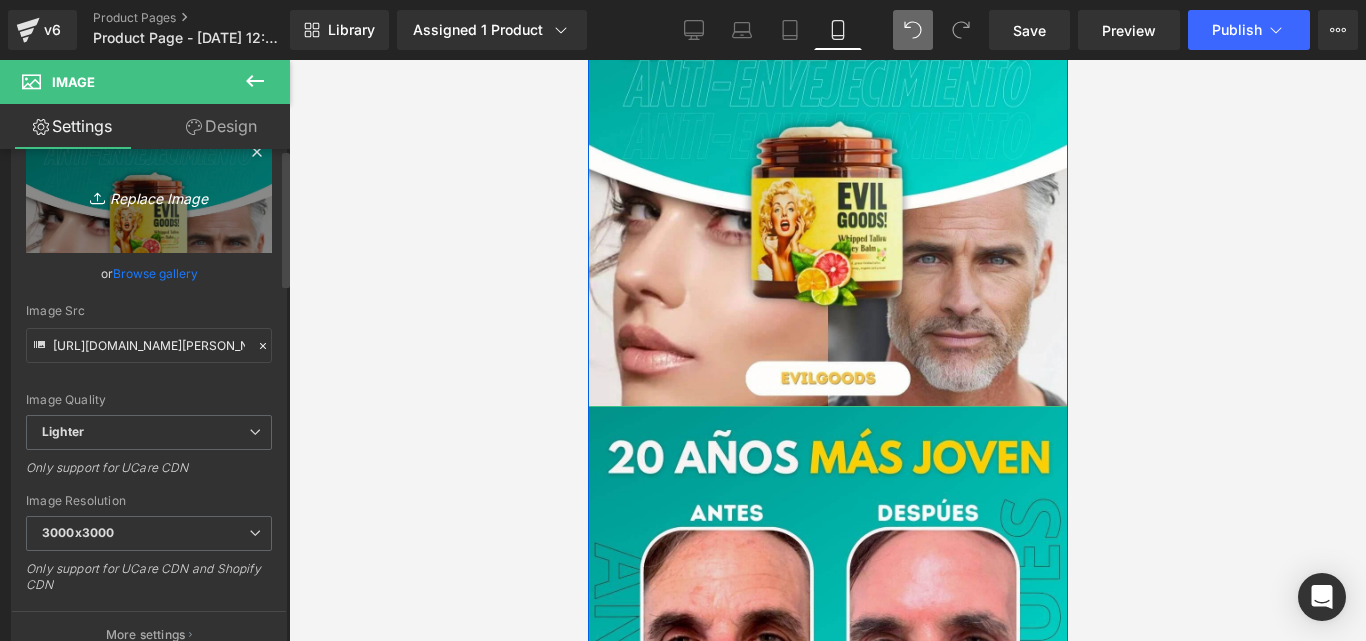 scroll, scrollTop: 0, scrollLeft: 0, axis: both 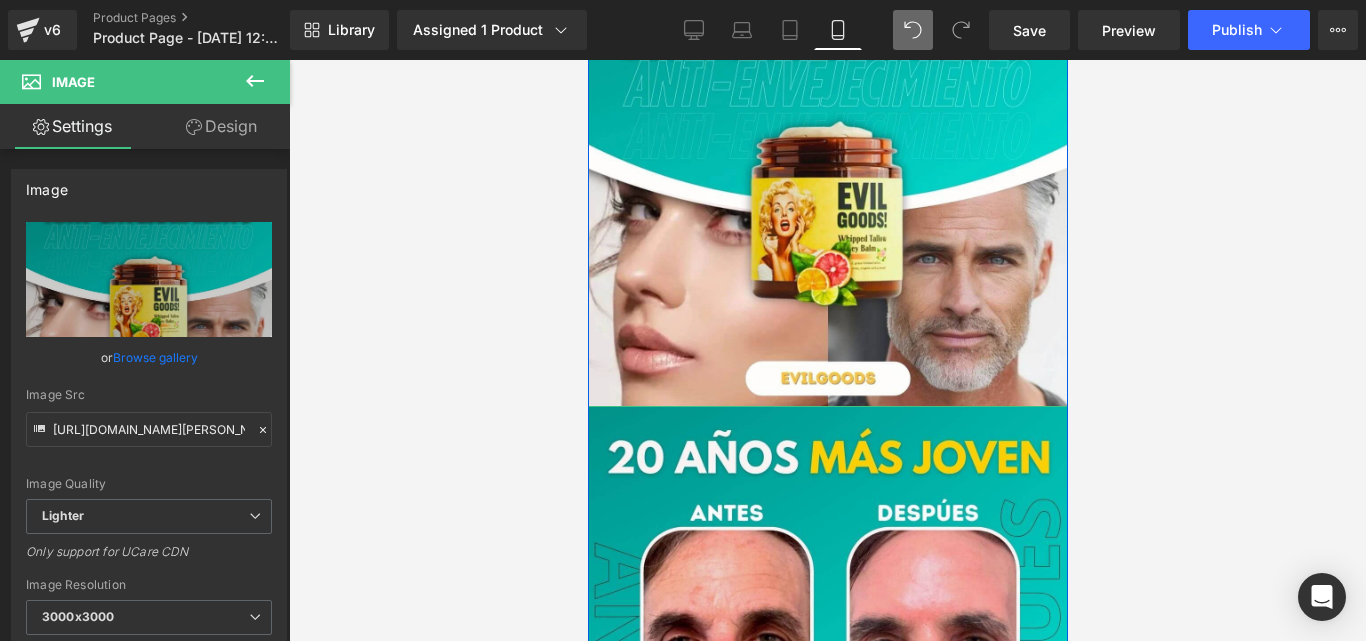 click on "Design" at bounding box center (221, 126) 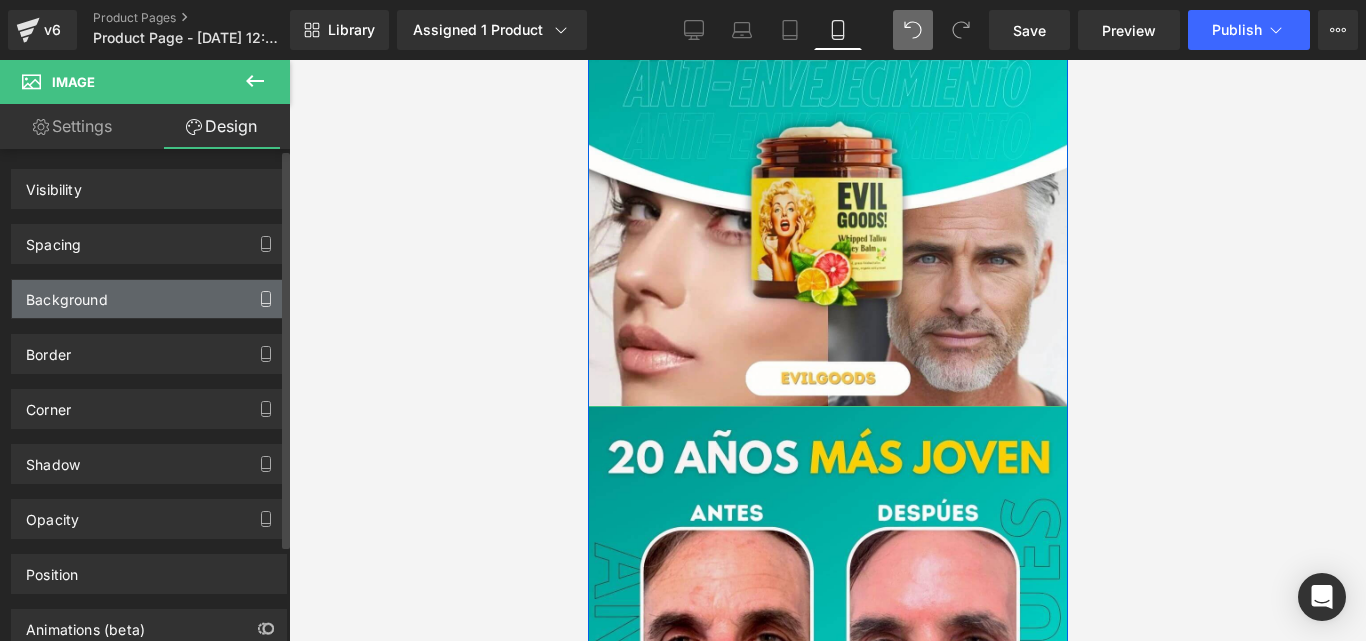 click on "Background" at bounding box center [149, 299] 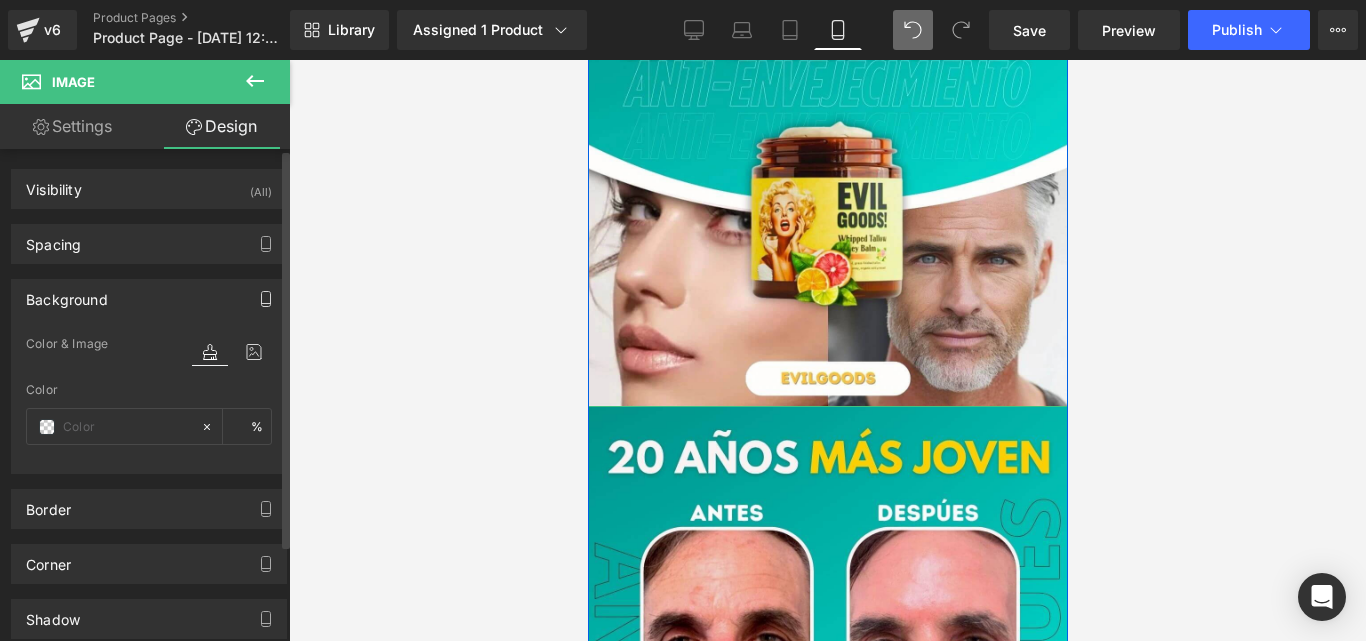 type on "transparent" 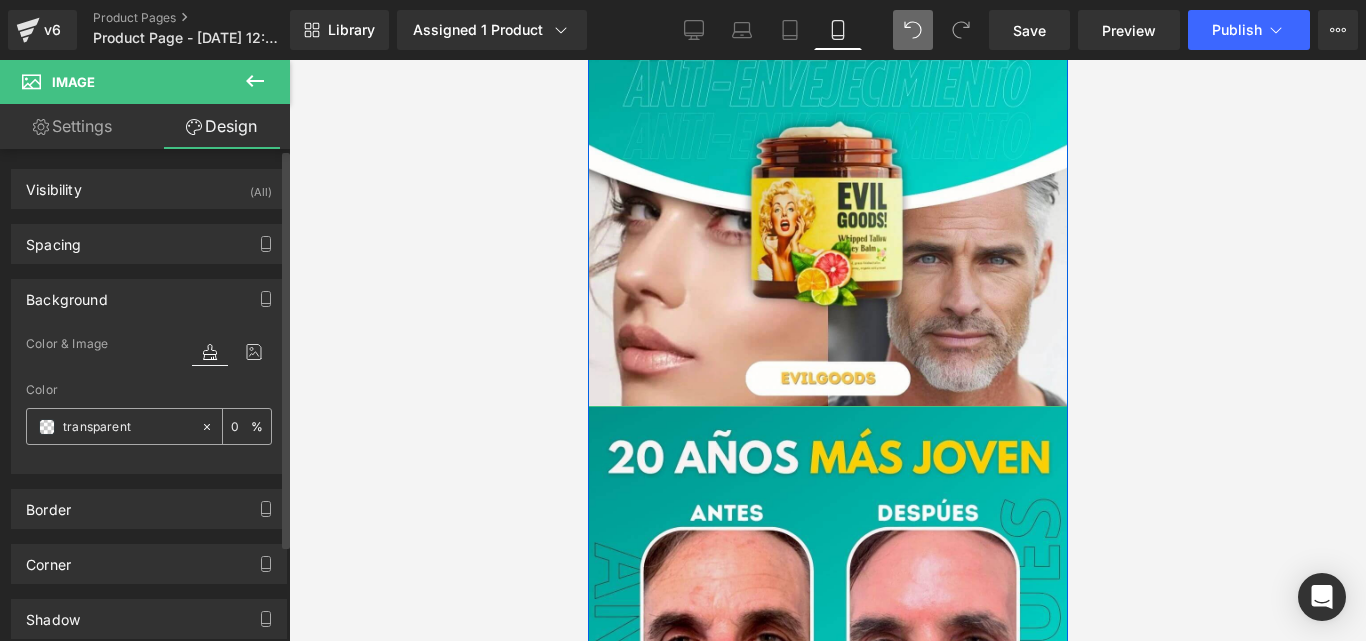 click at bounding box center [47, 427] 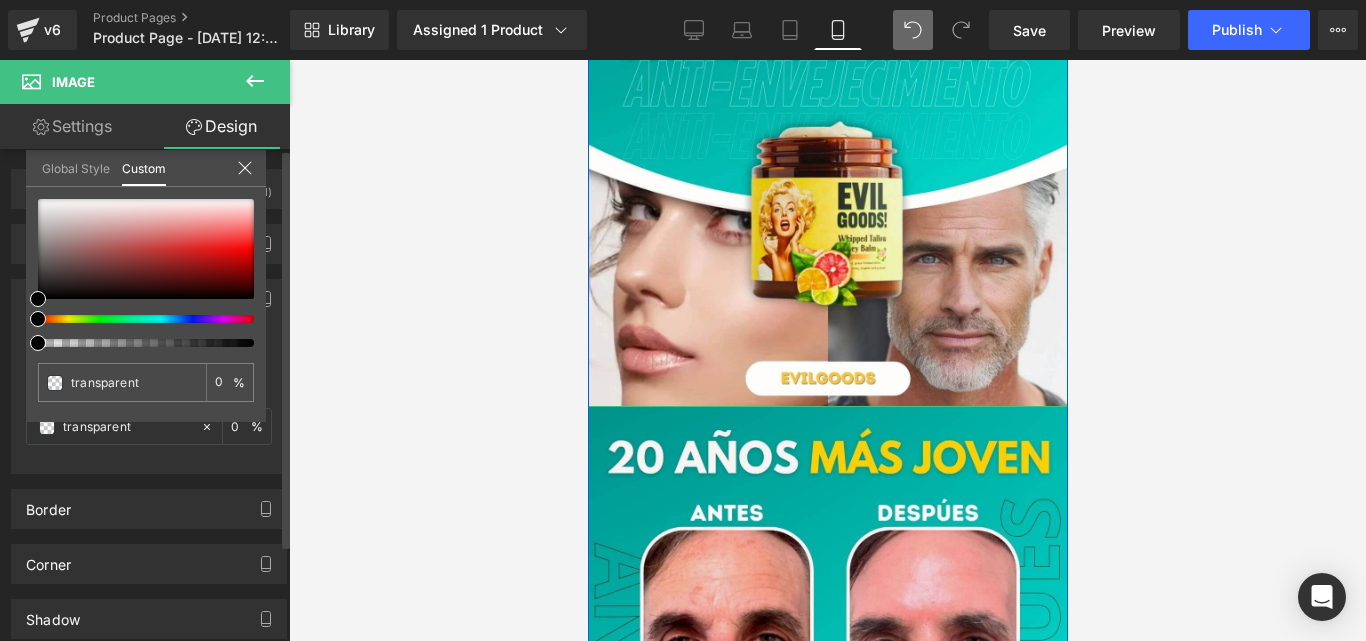 click at bounding box center (146, 273) 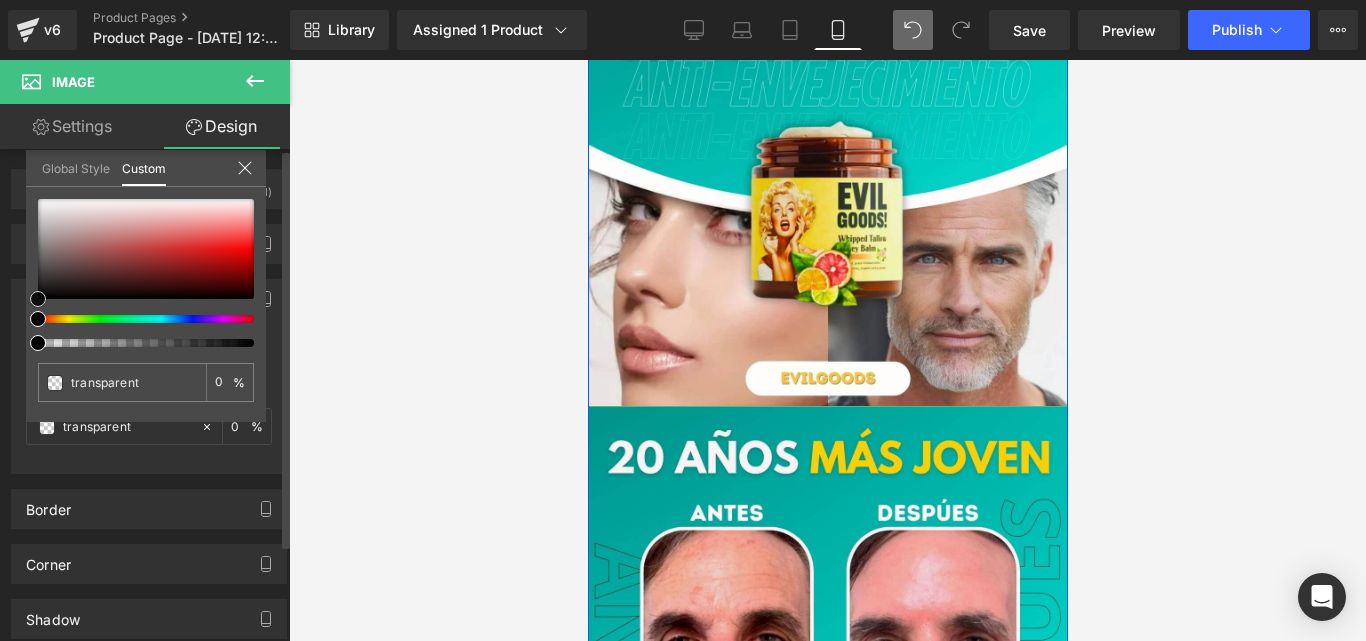 click at bounding box center [146, 249] 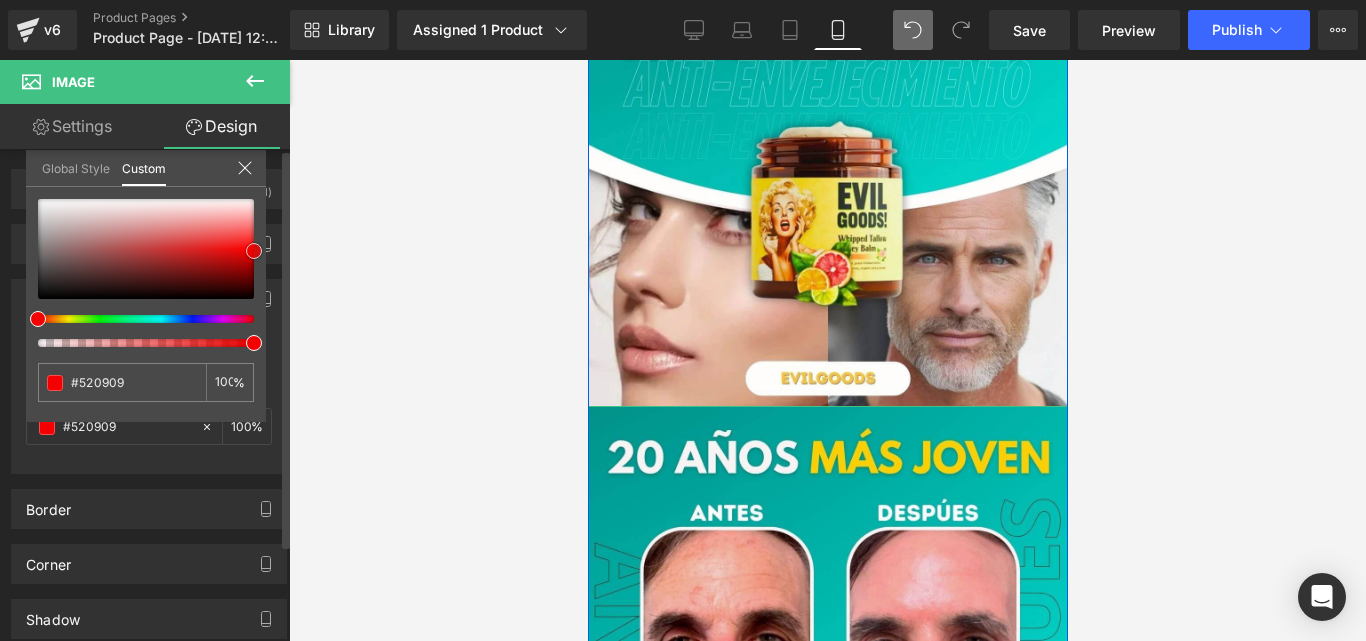 type on "#b40808" 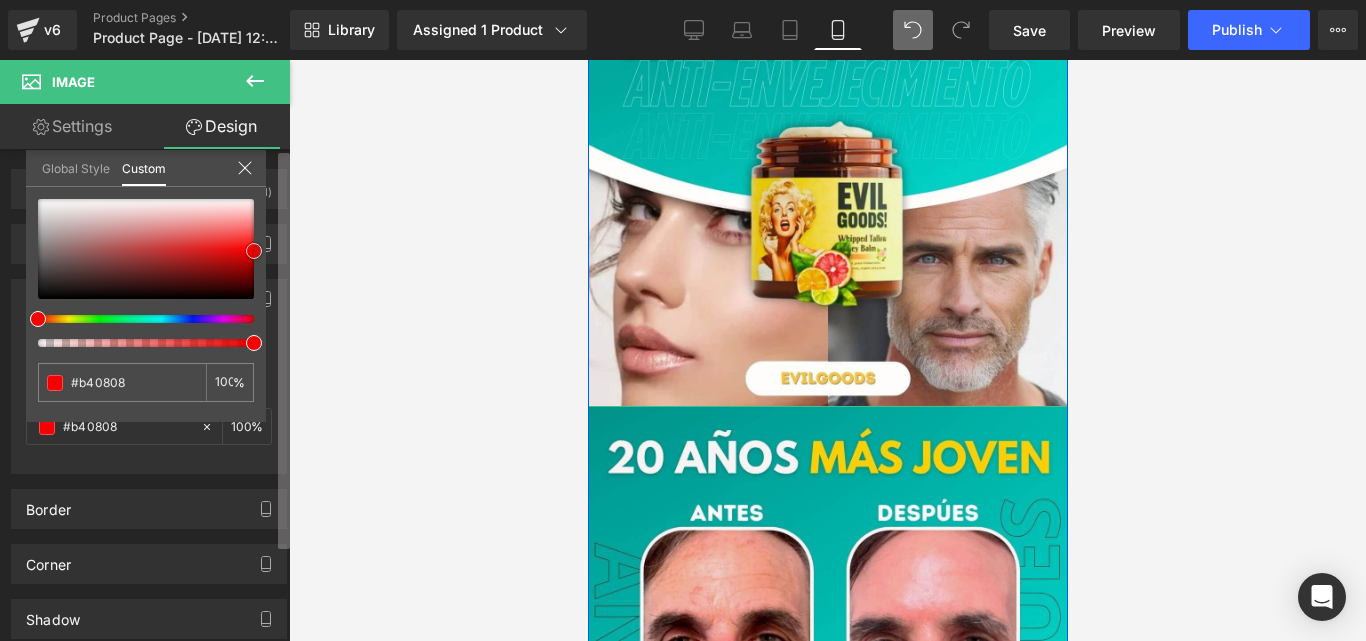 type on "#ec0303" 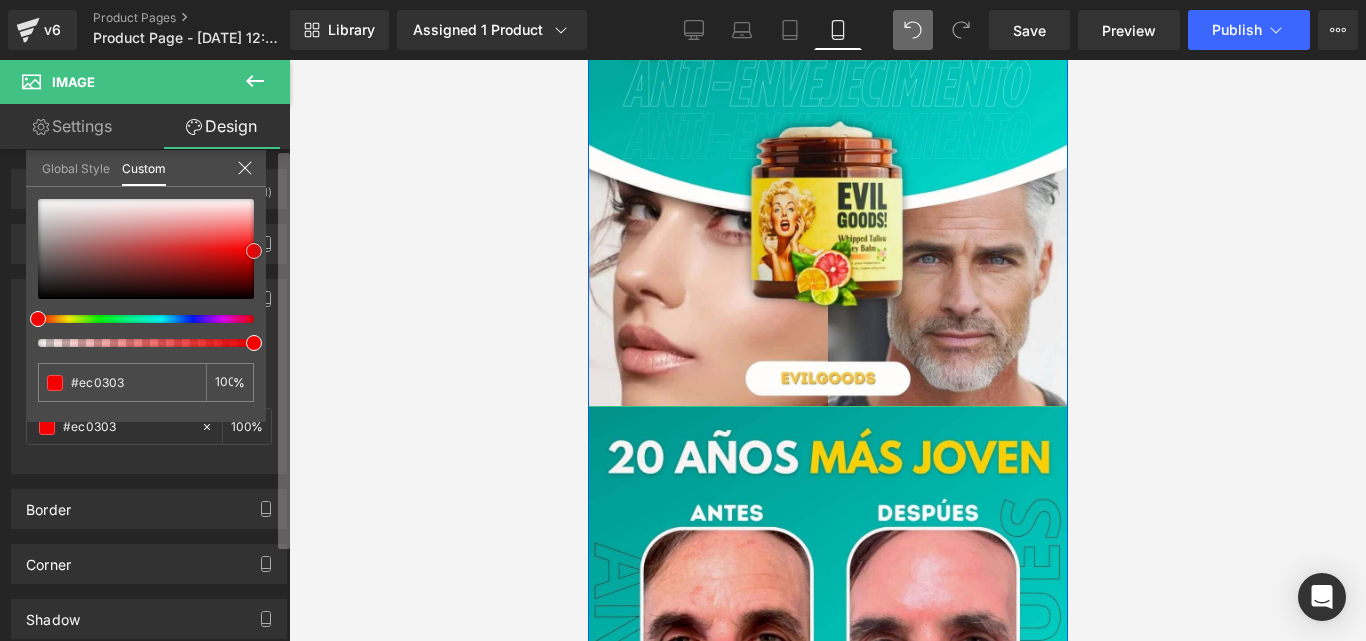 type on "#f90000" 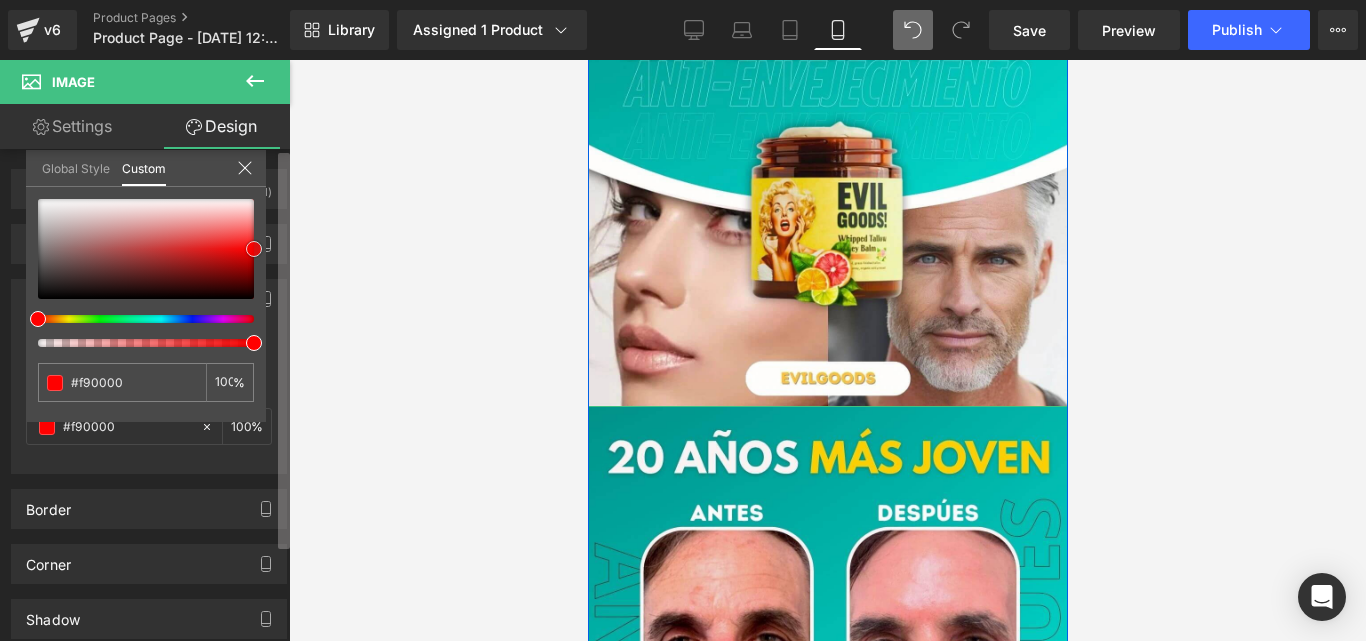 type on "#ff0000" 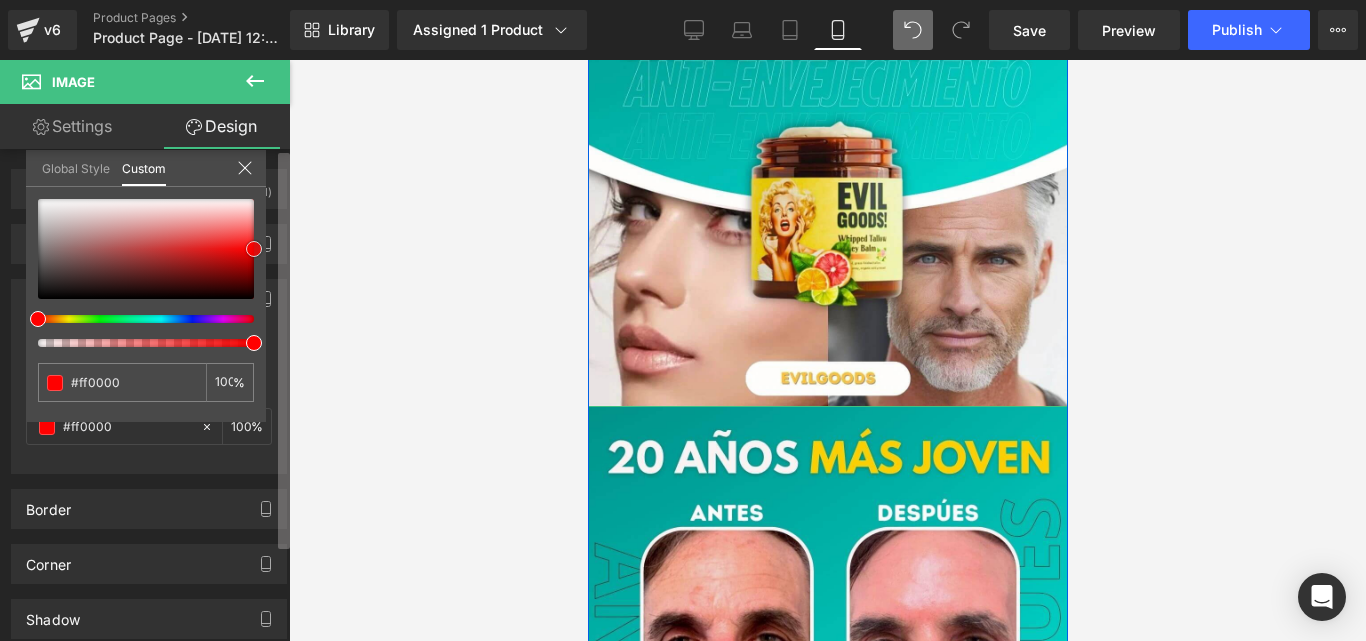 drag, startPoint x: 254, startPoint y: 251, endPoint x: 284, endPoint y: 249, distance: 30.066593 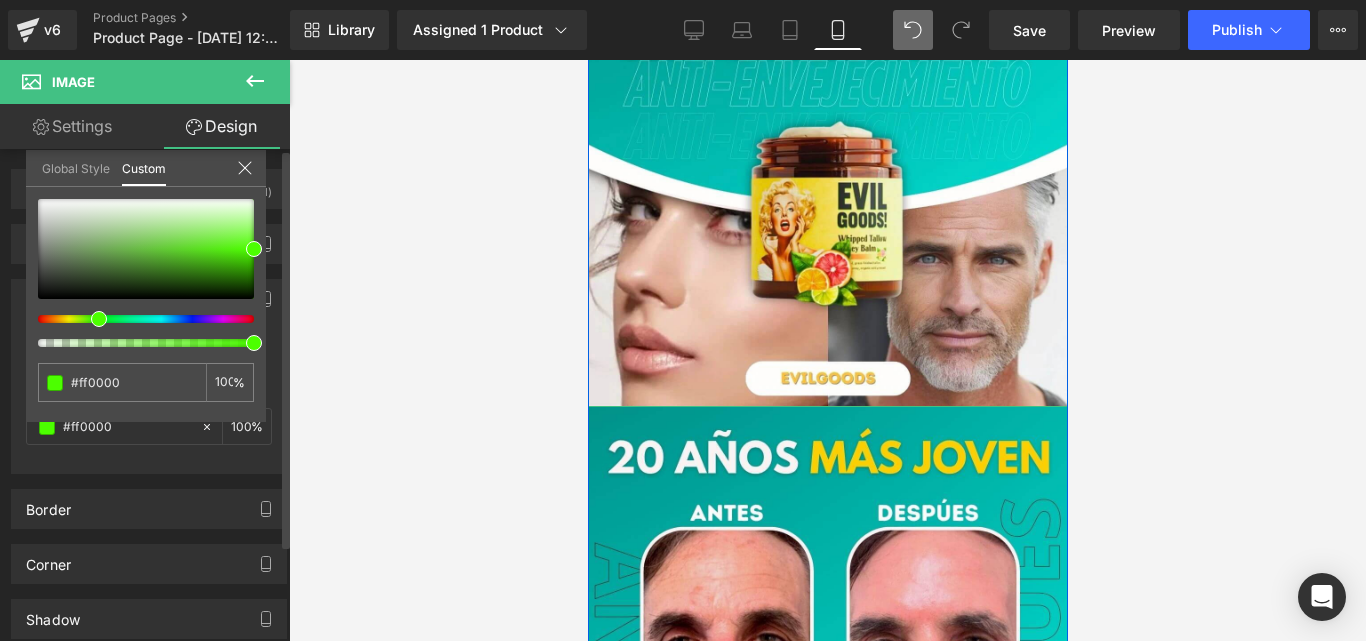 type on "#ff3300" 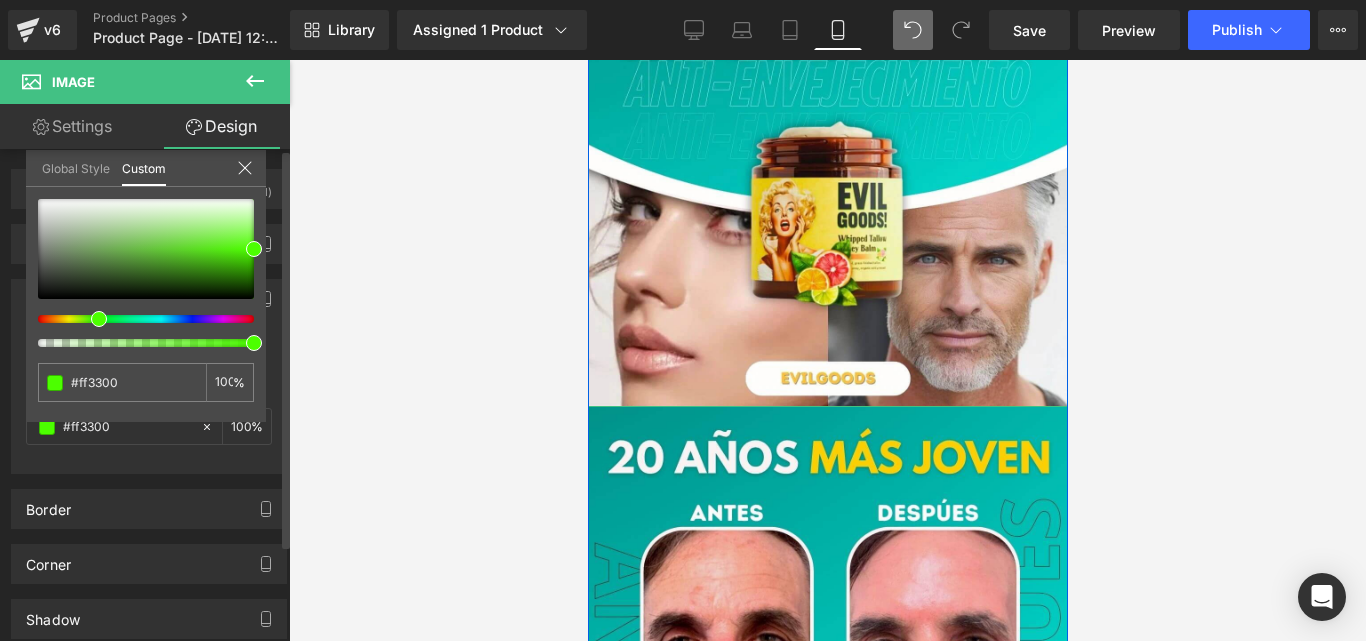 type on "#4cff00" 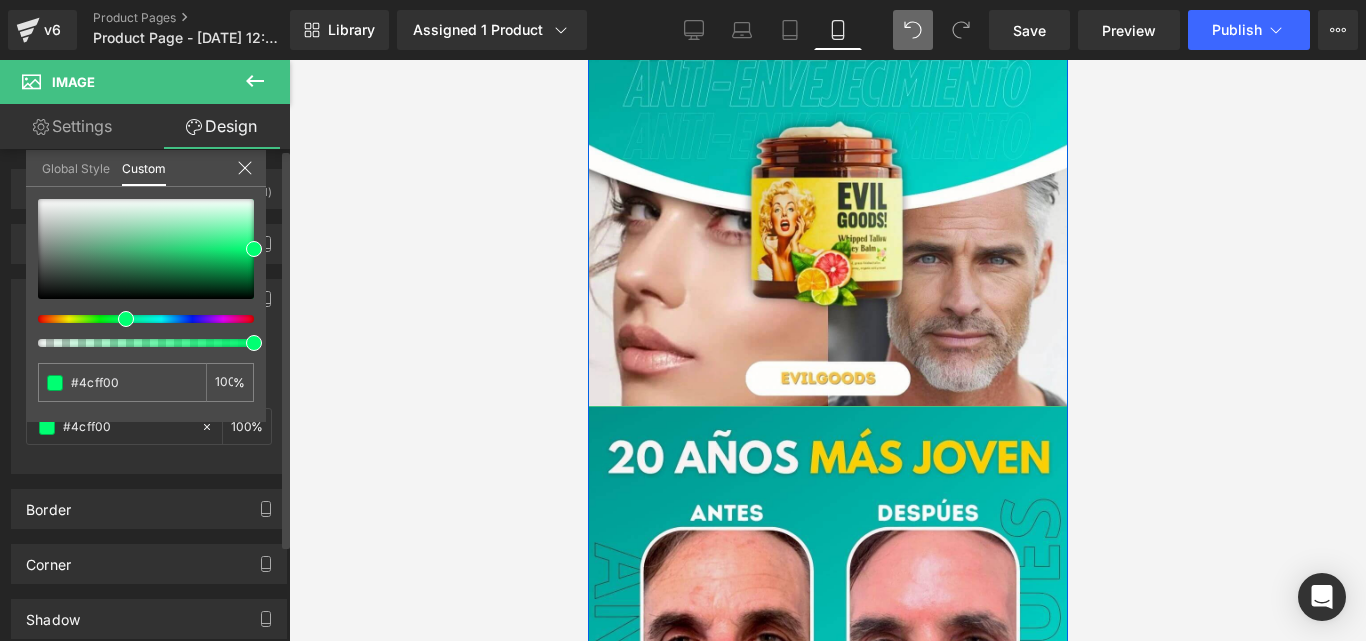type on "#00ff08" 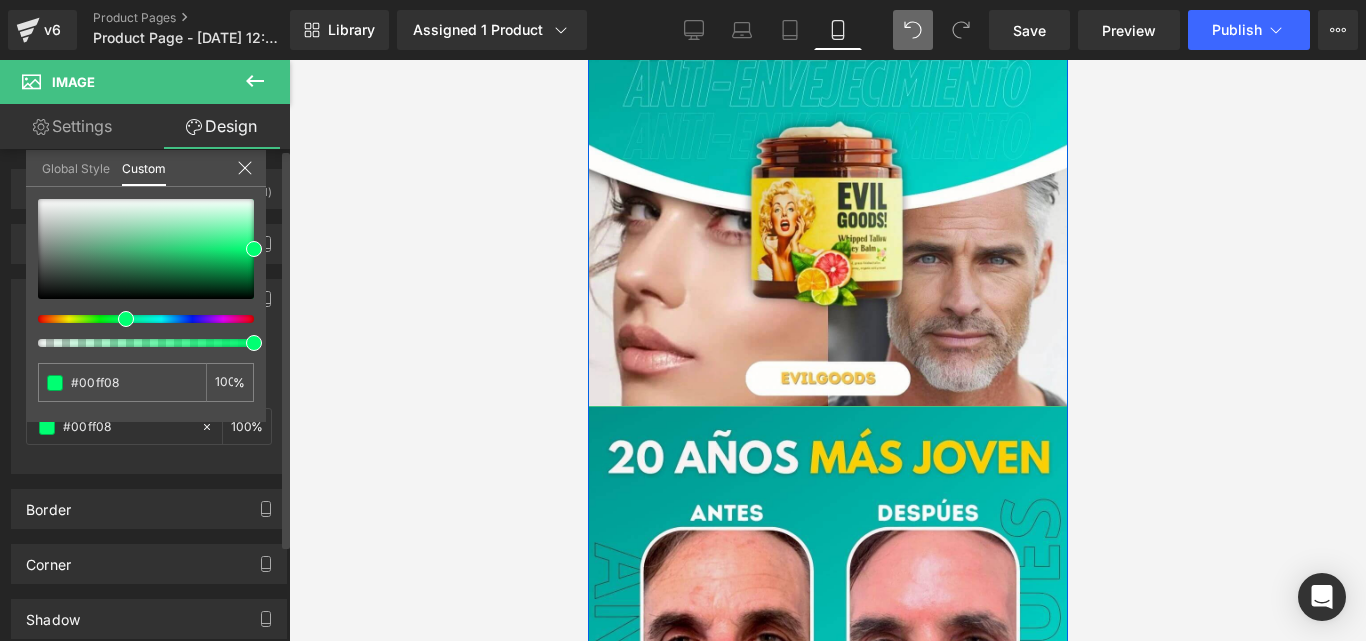 type on "#00ff94" 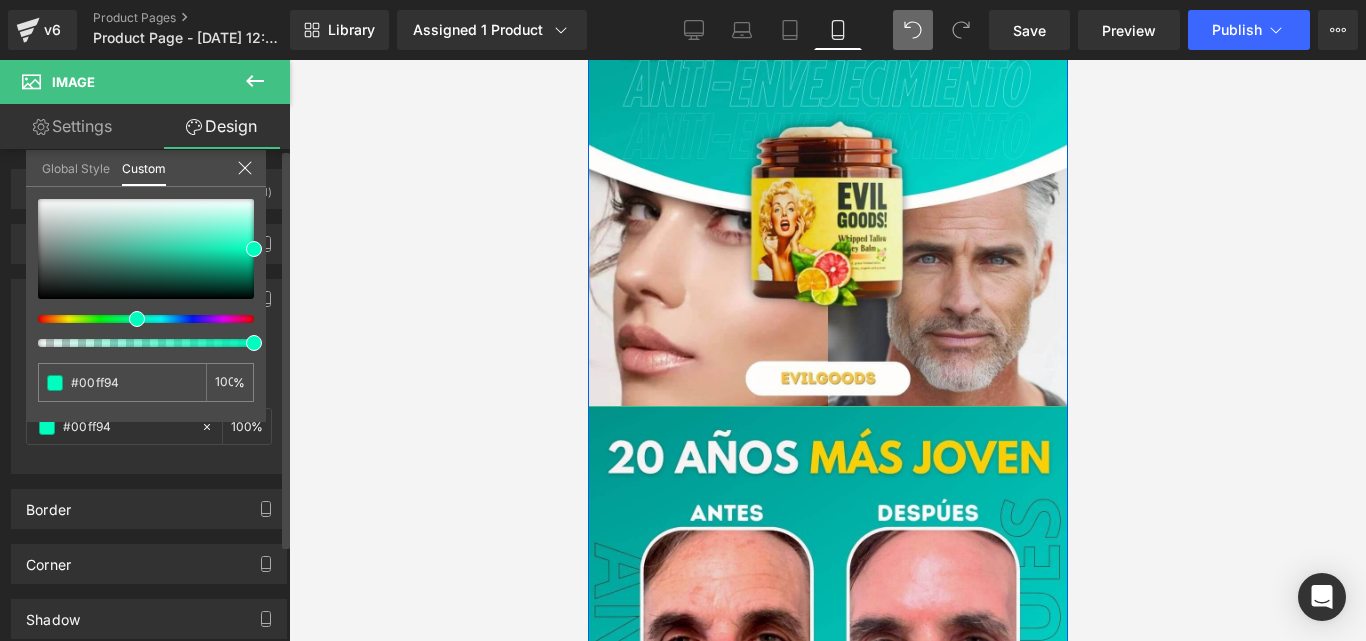 type on "#00ffbf" 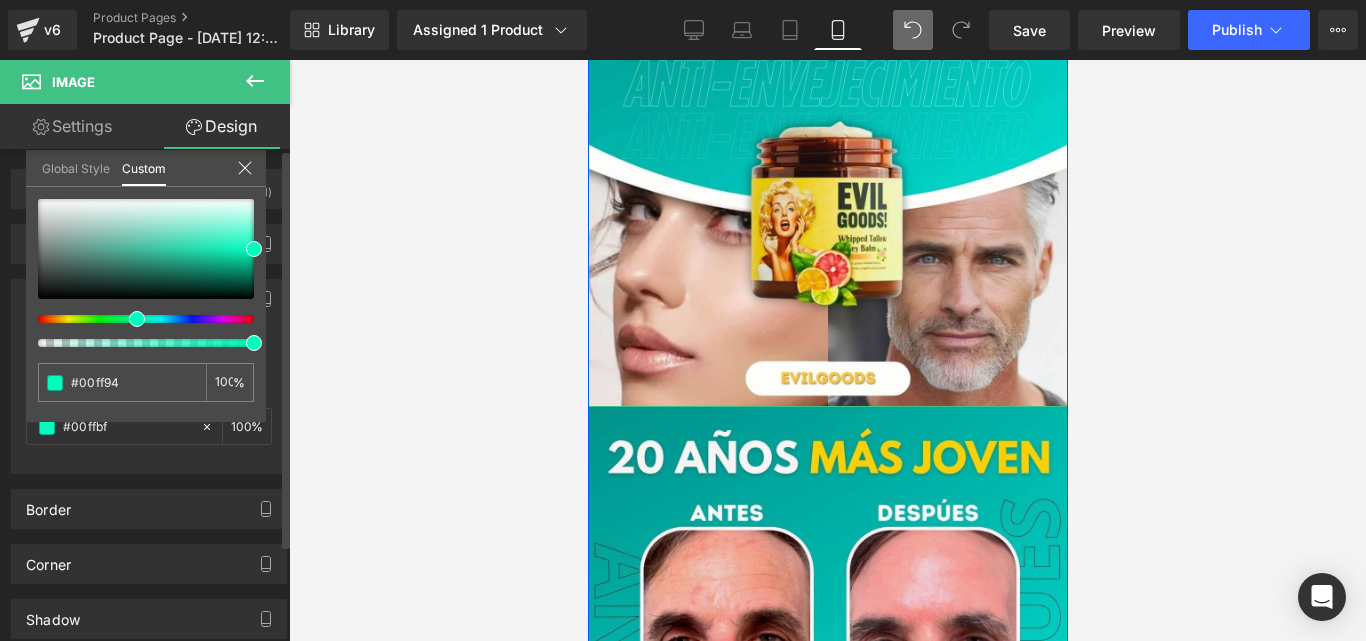 type on "#00ffbf" 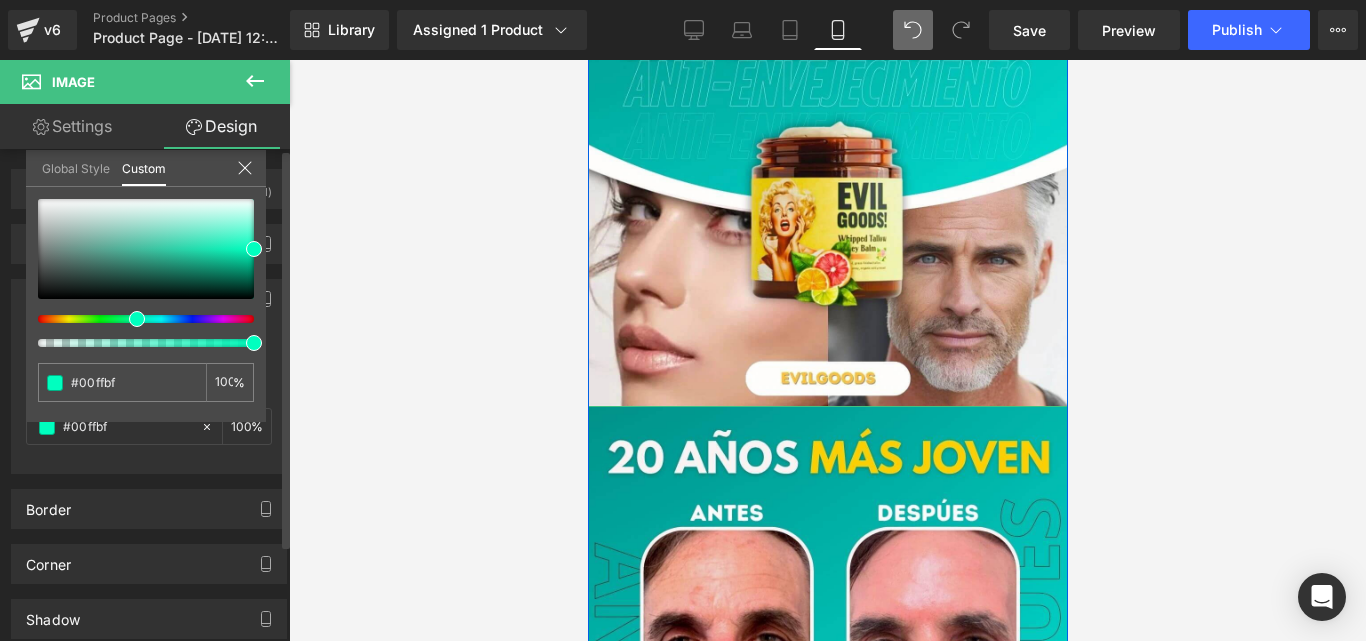 type on "#00ffcc" 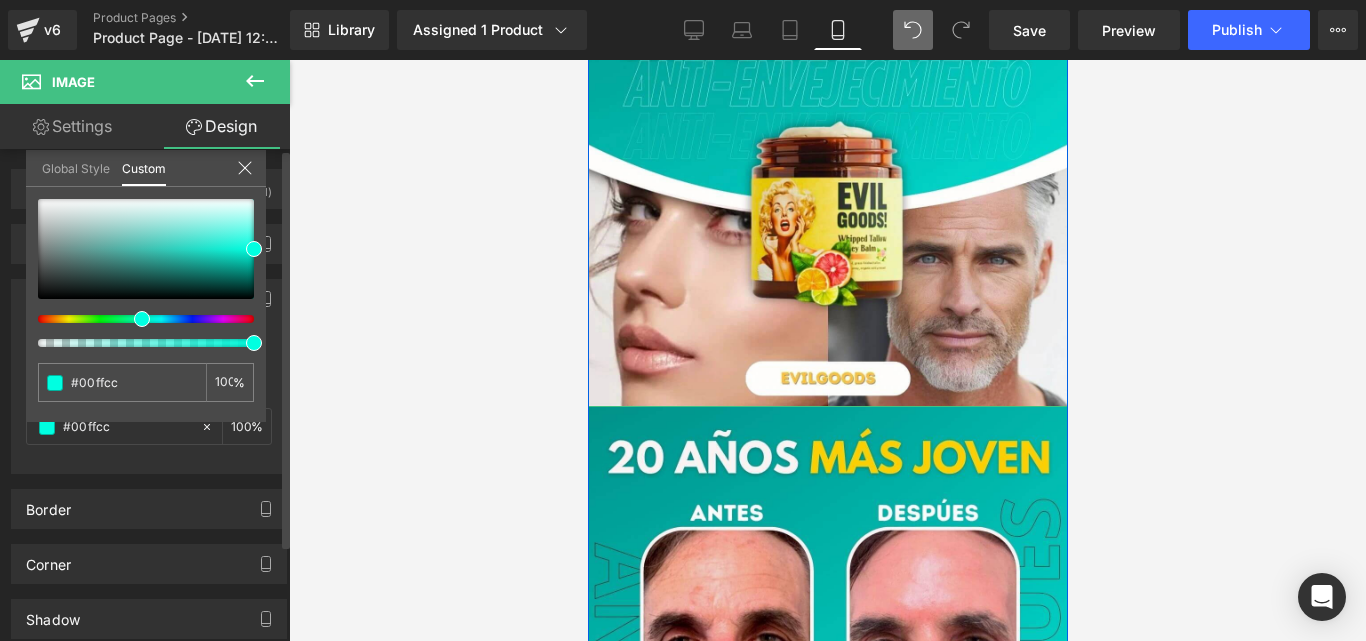 type on "#00ffdd" 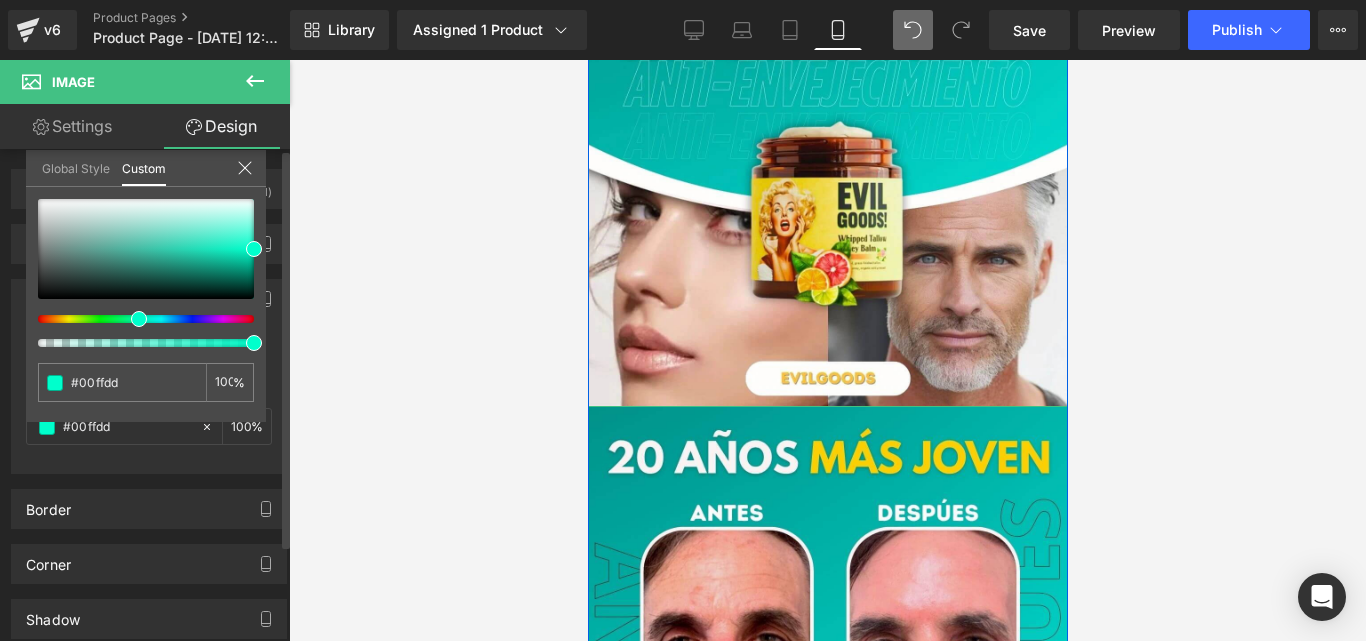 type on "#00ffbf" 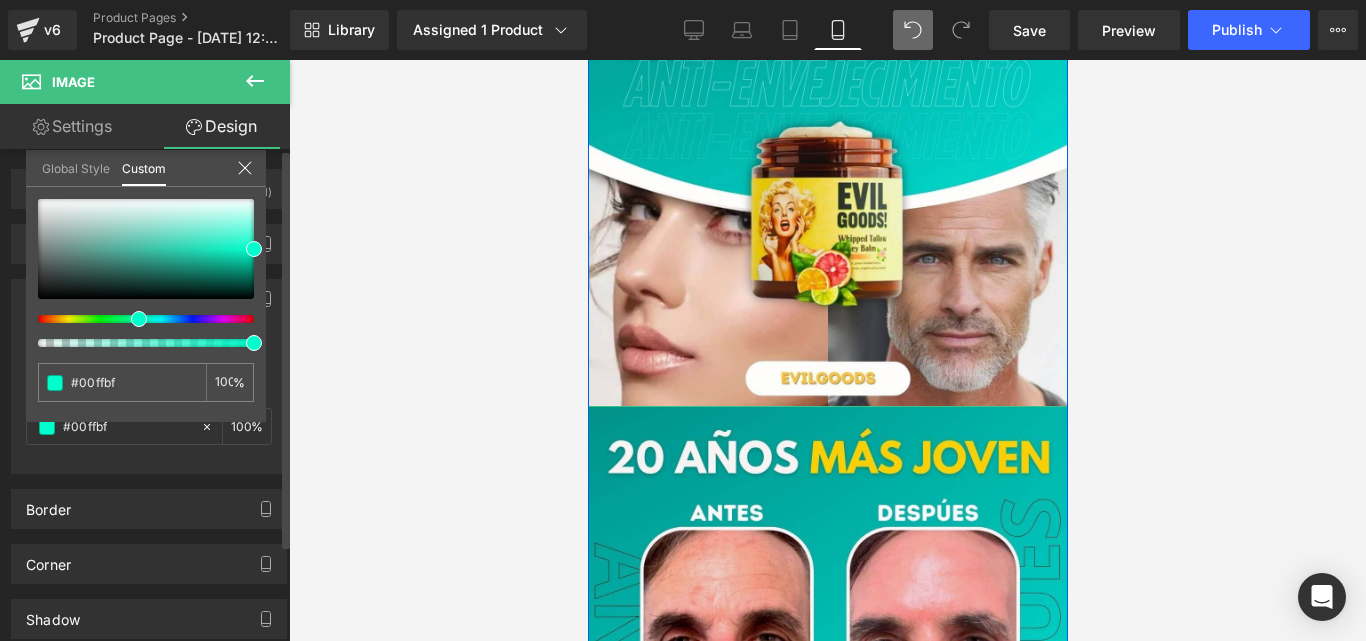 type on "#00ffb6" 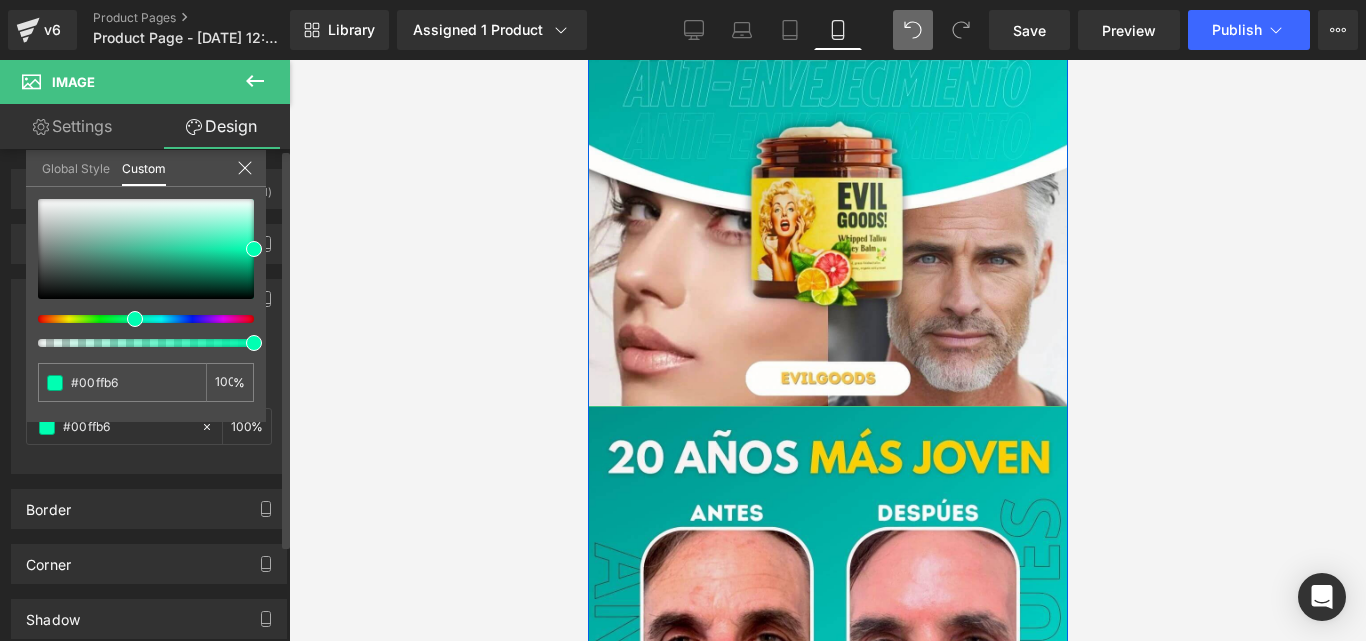 type on "#00ffc7" 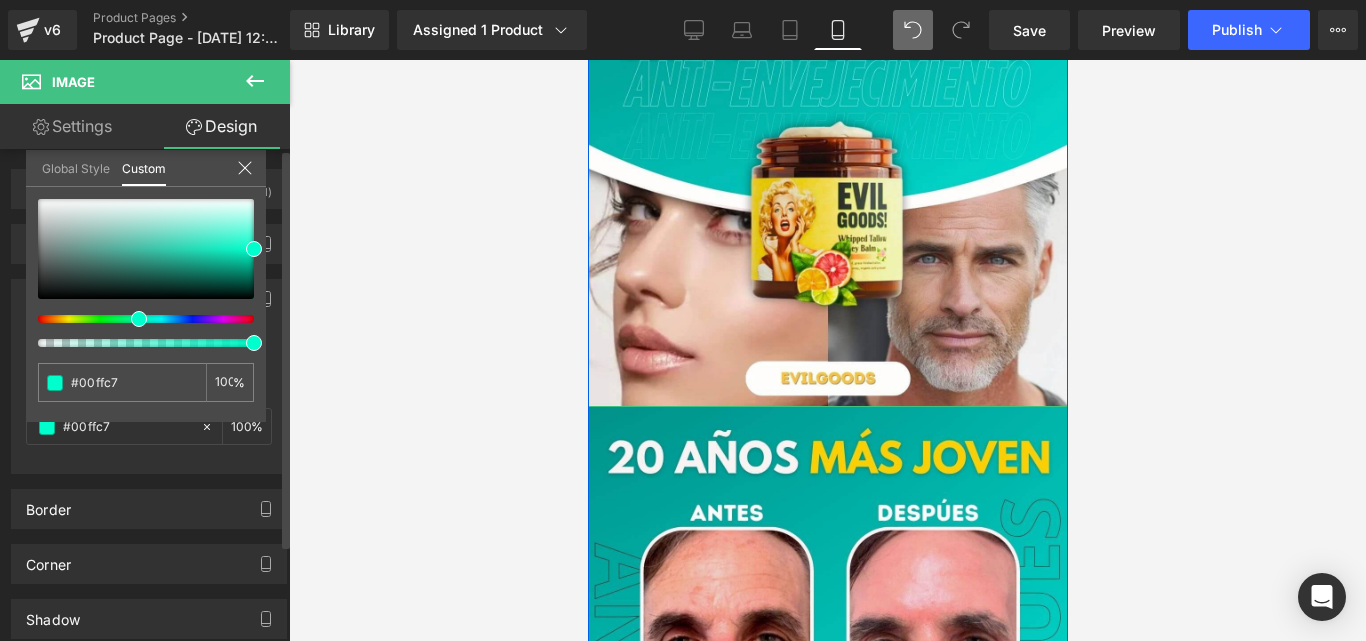 drag, startPoint x: 93, startPoint y: 306, endPoint x: 133, endPoint y: 315, distance: 41 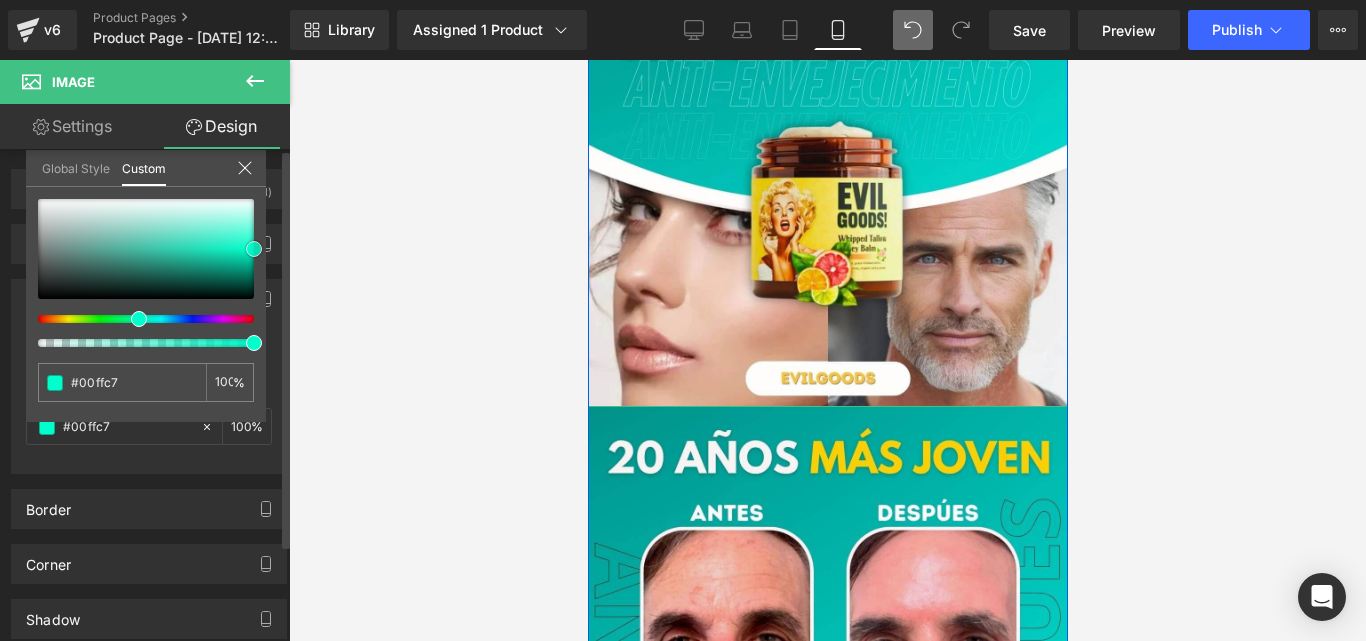 type on "#00ffcc" 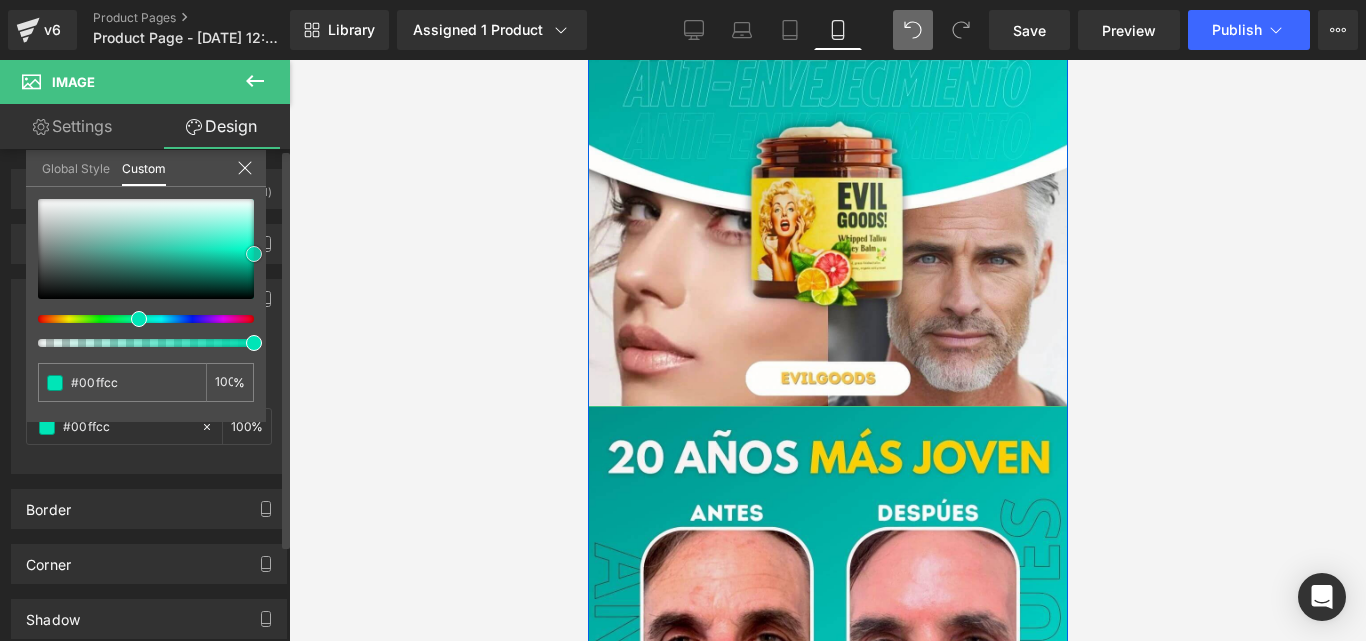 type on "#00eabb" 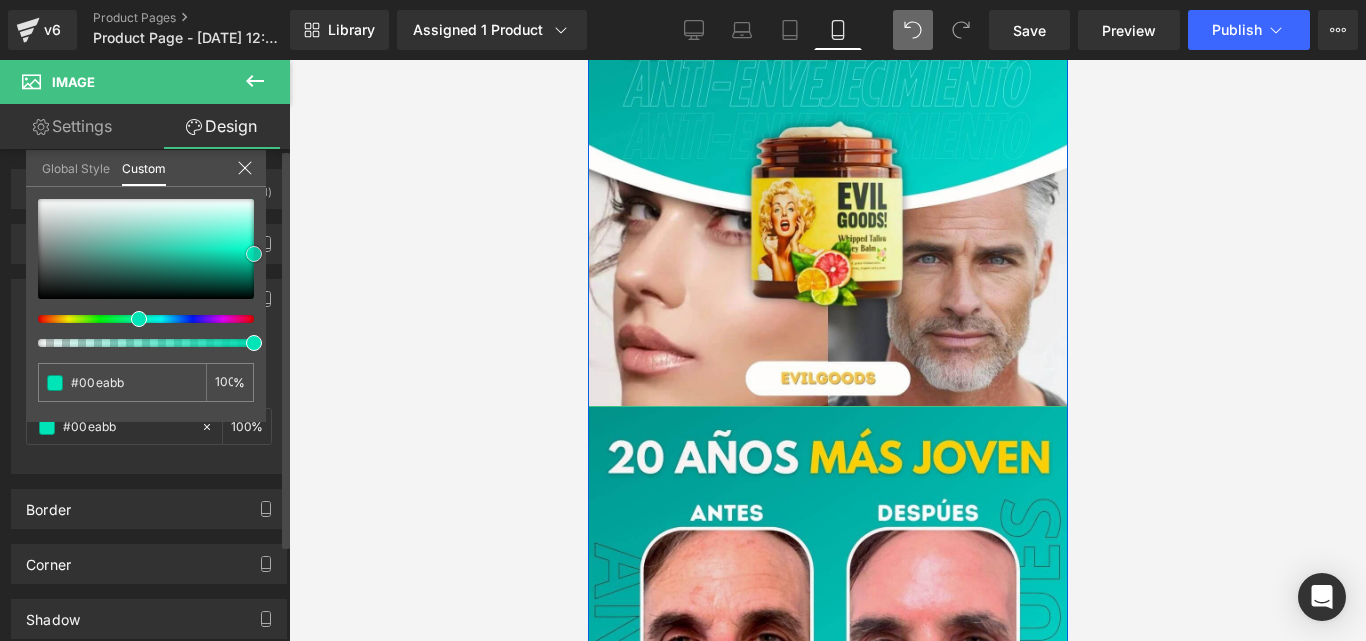type on "#00e5b7" 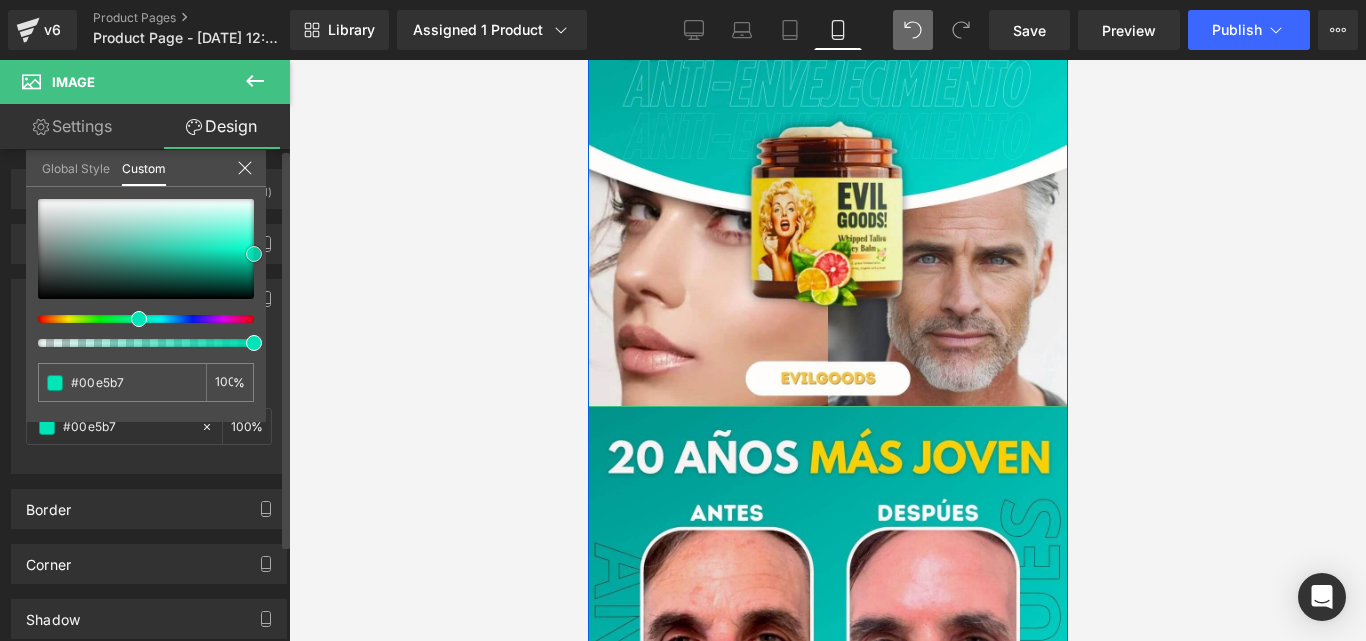 type on "#00dbaf" 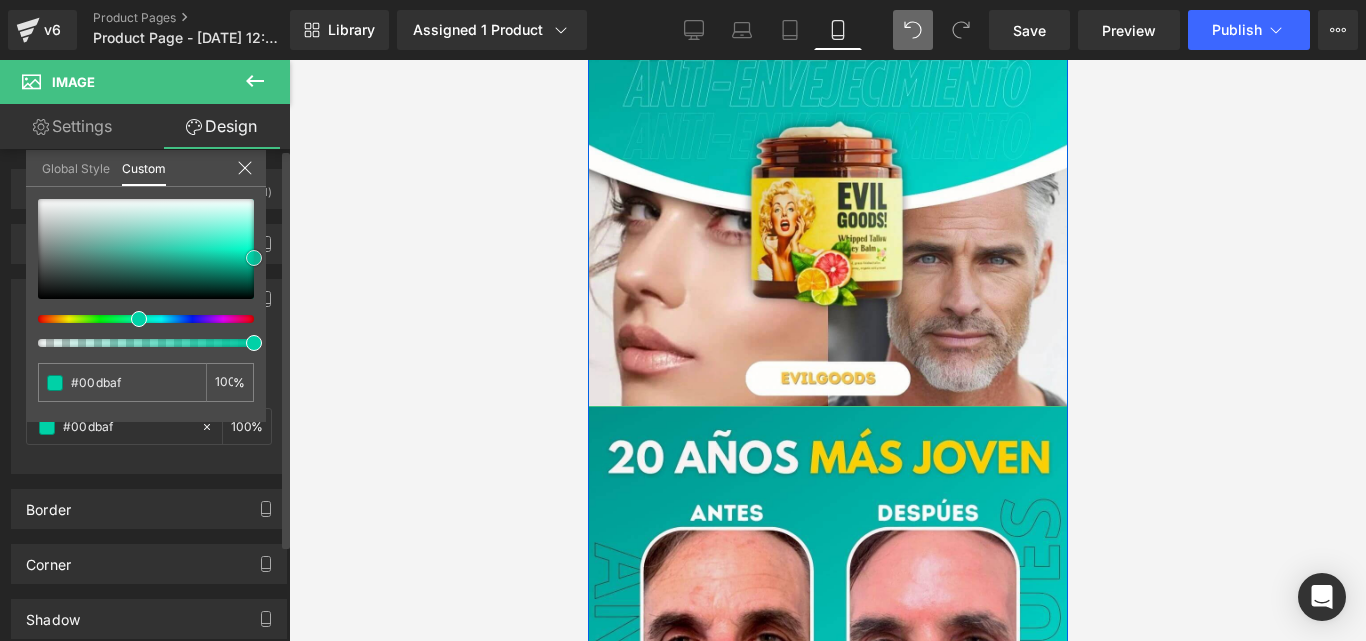 type on "#00d1a7" 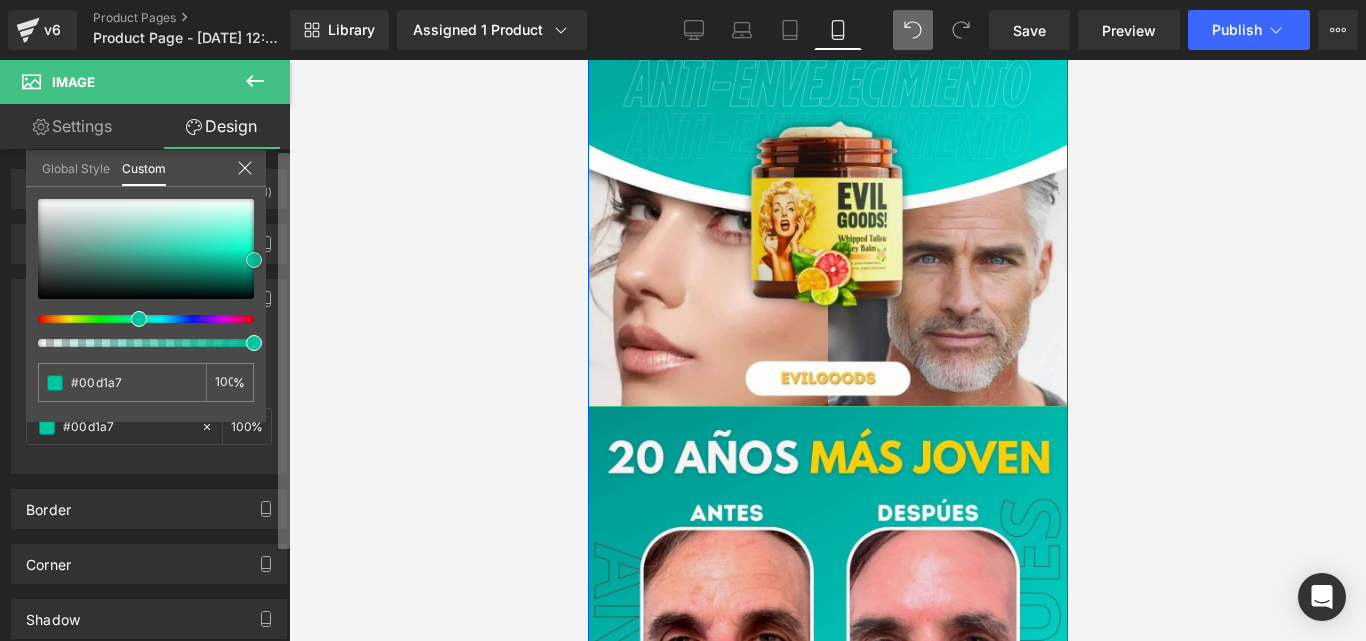 type on "#00cca3" 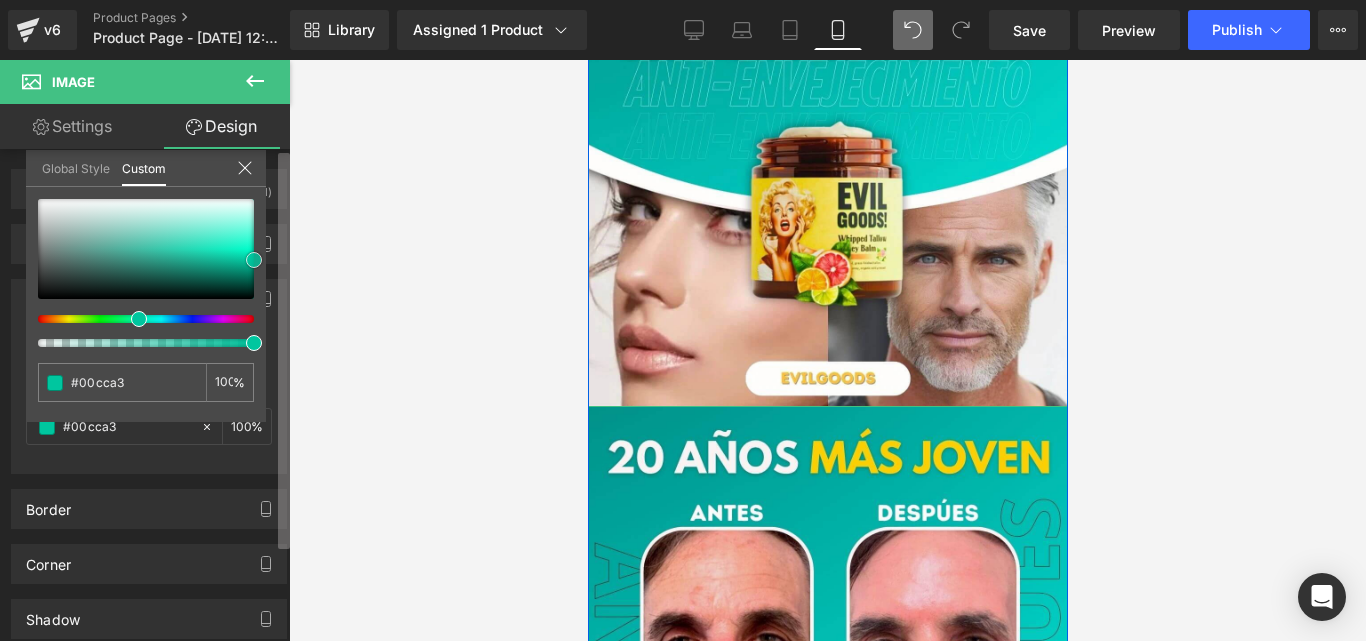 type on "#00c69f" 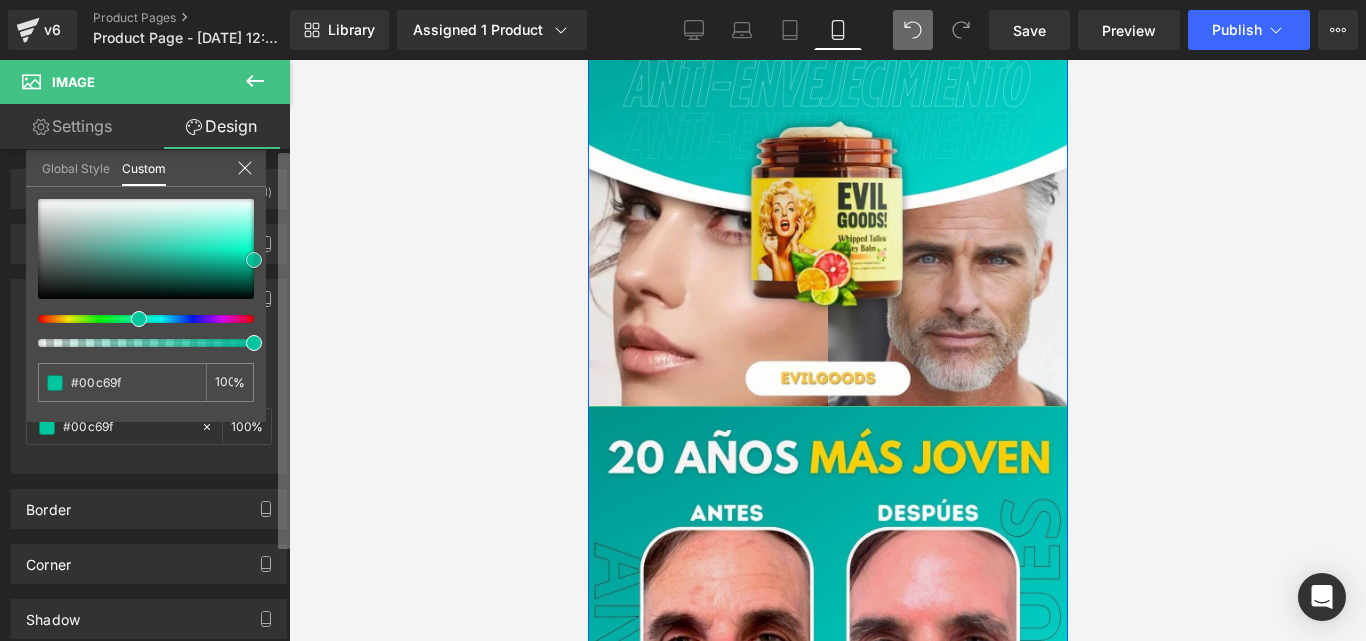 drag, startPoint x: 259, startPoint y: 250, endPoint x: 284, endPoint y: 261, distance: 27.313 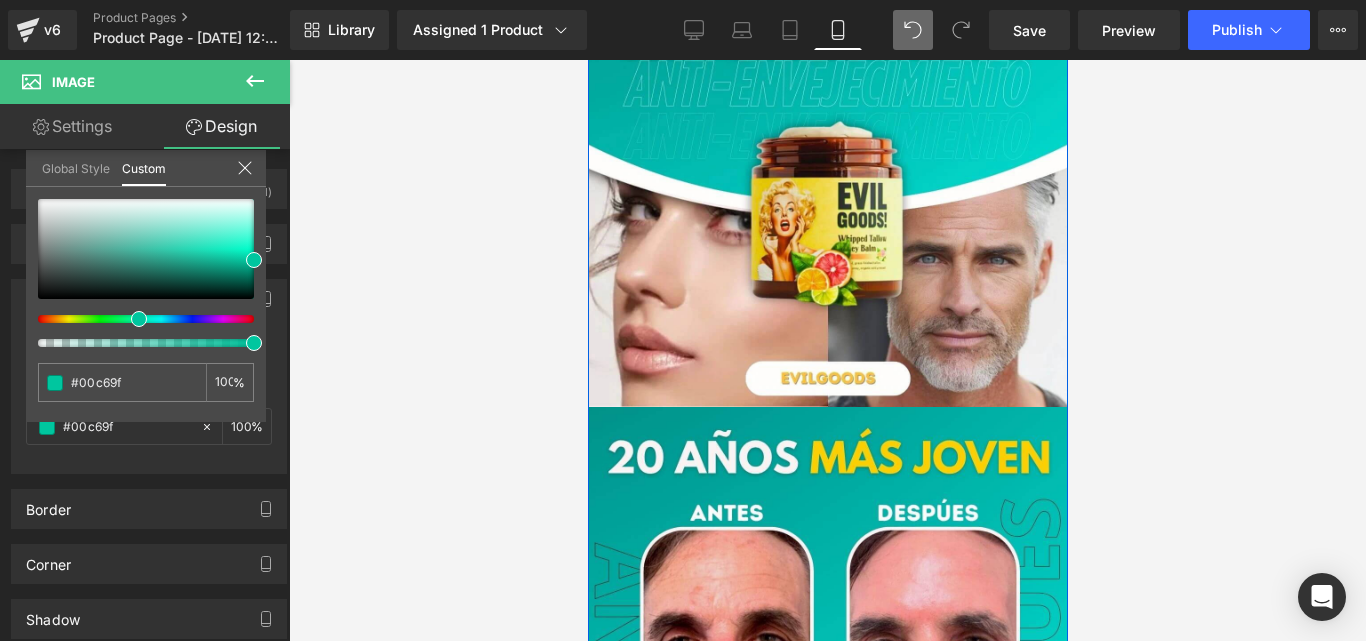 click at bounding box center (827, 350) 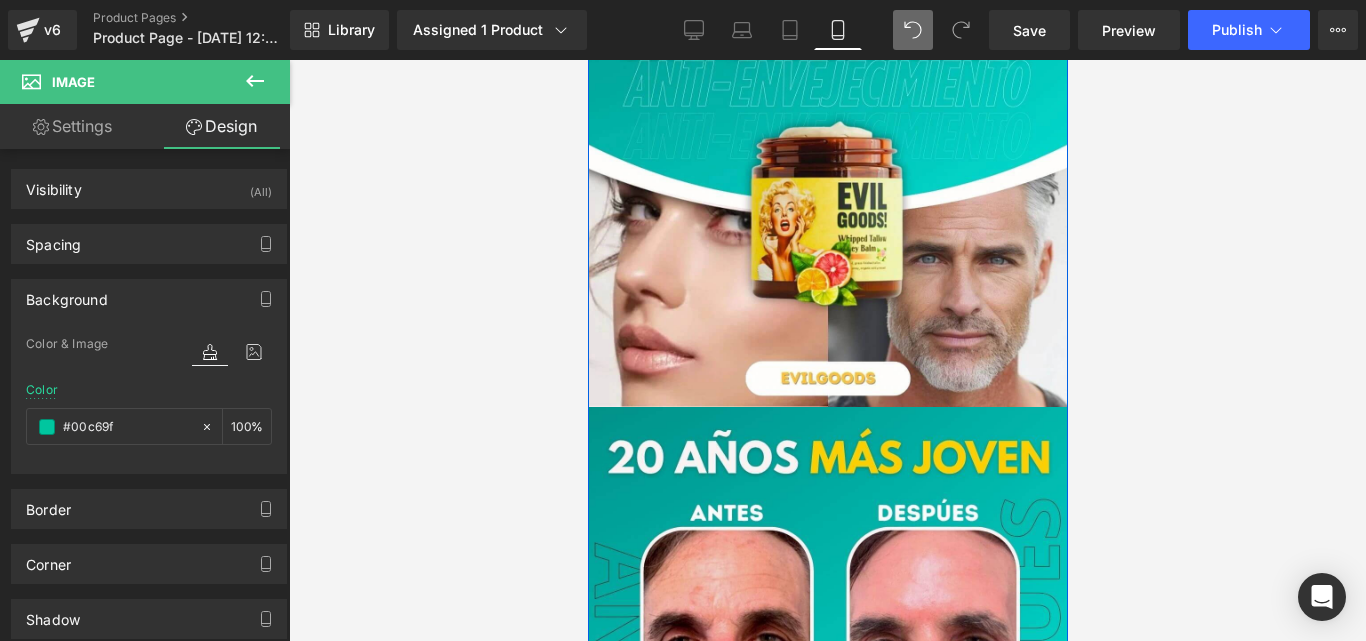 click at bounding box center [827, 350] 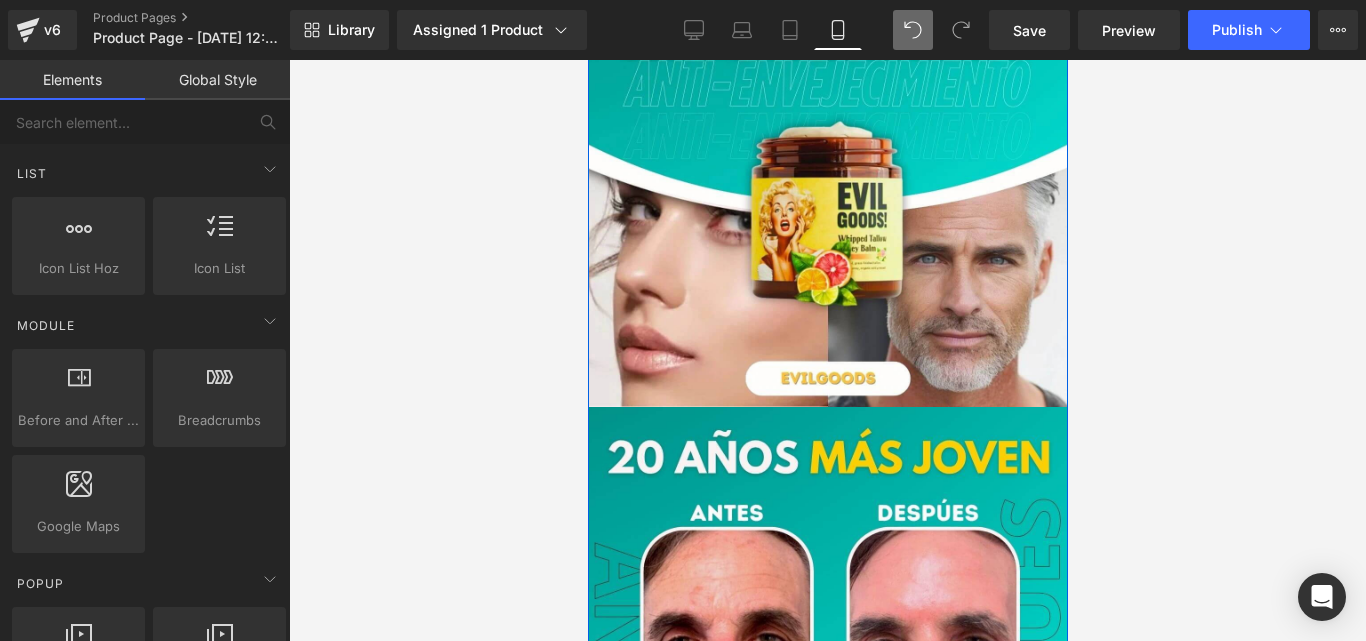 click at bounding box center (827, 350) 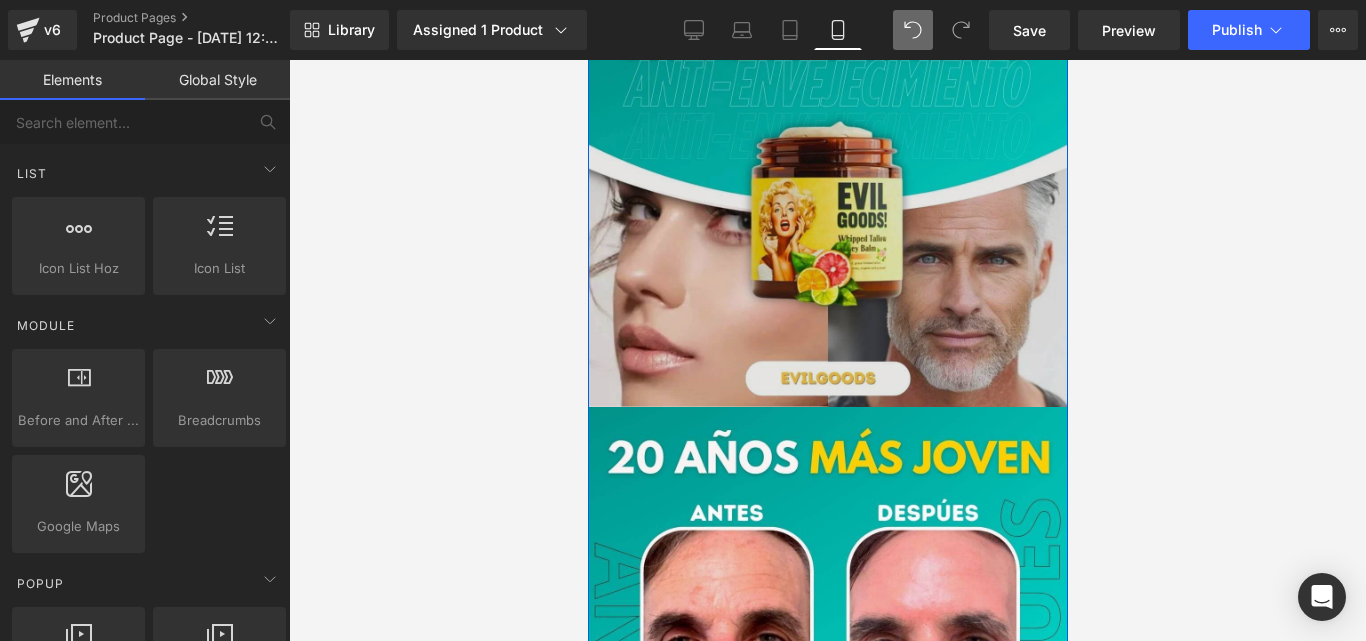 scroll, scrollTop: 0, scrollLeft: 0, axis: both 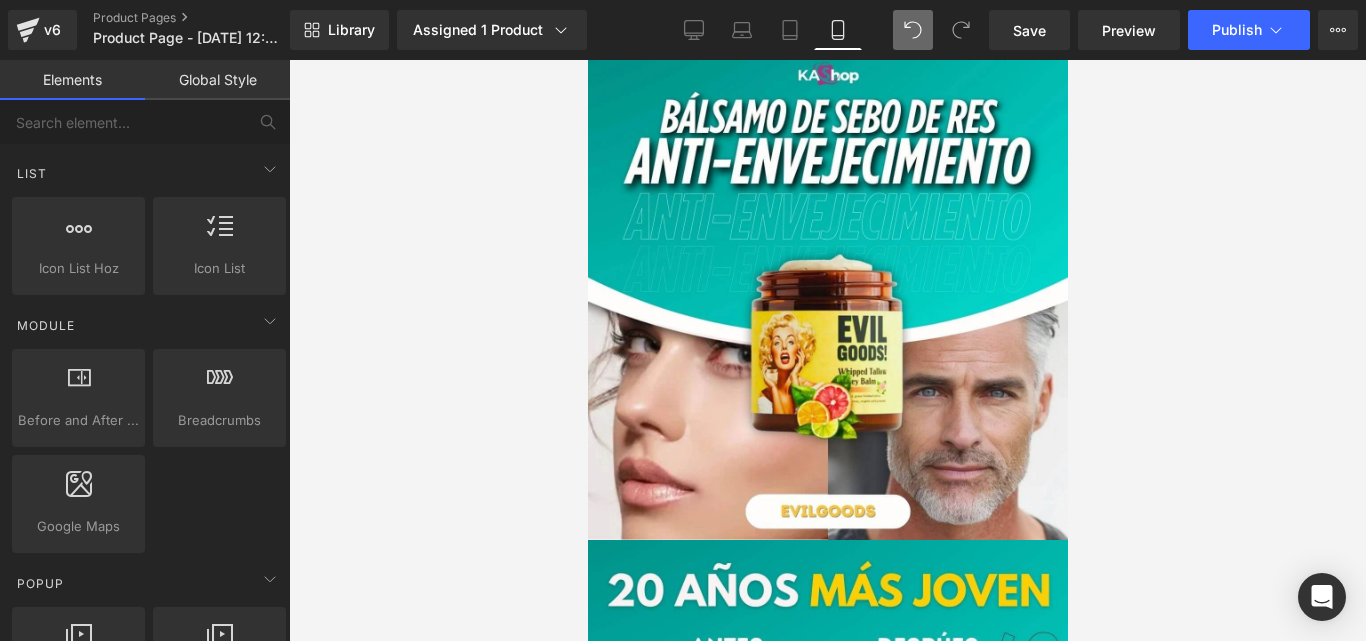 click at bounding box center (827, 350) 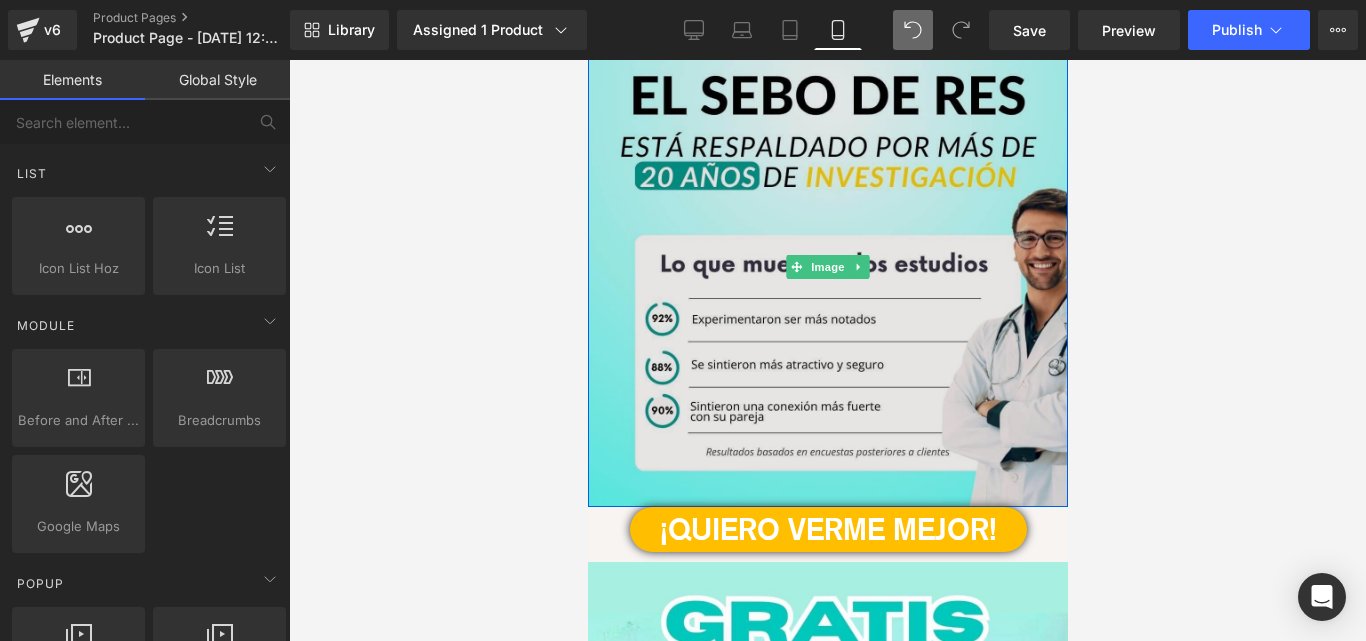 scroll, scrollTop: 1467, scrollLeft: 0, axis: vertical 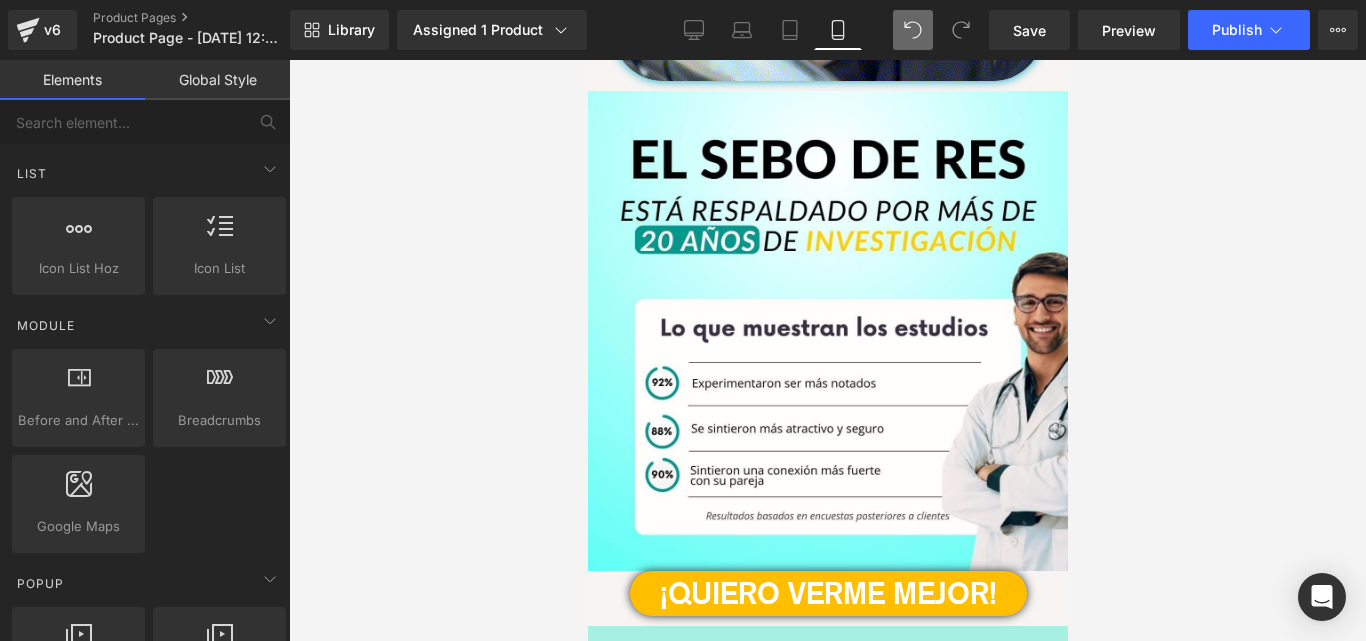 drag, startPoint x: 1063, startPoint y: 209, endPoint x: 1657, endPoint y: 278, distance: 597.99414 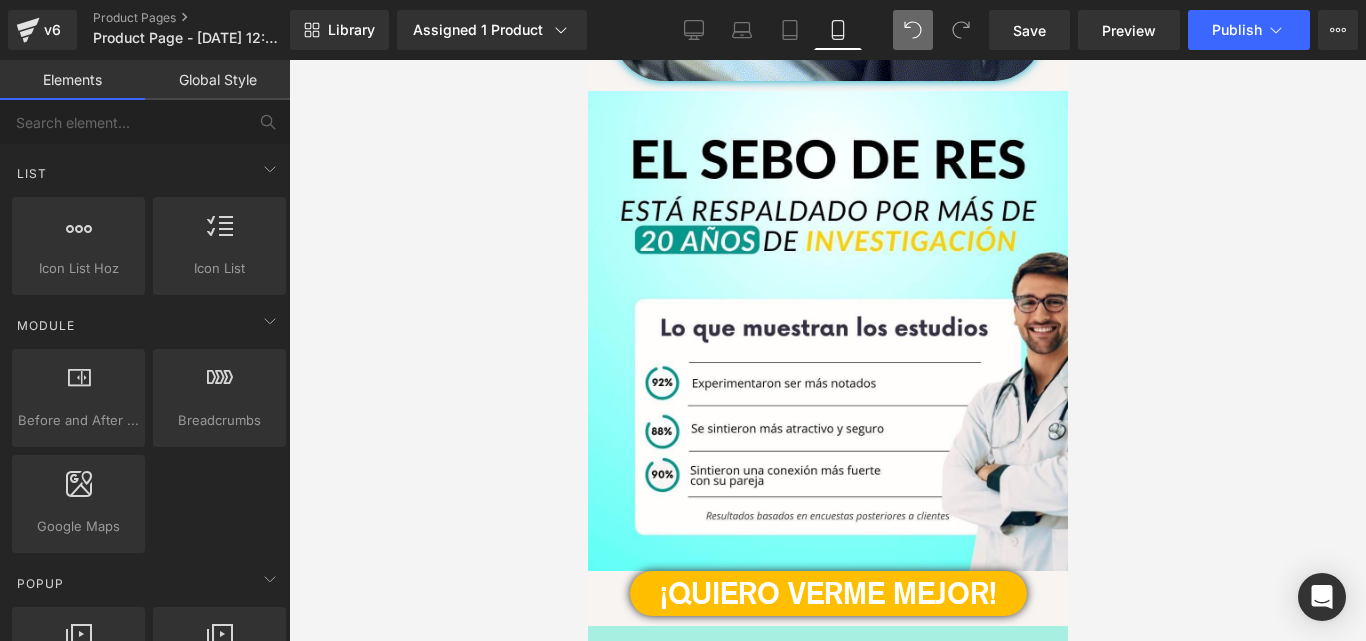 click at bounding box center [827, 350] 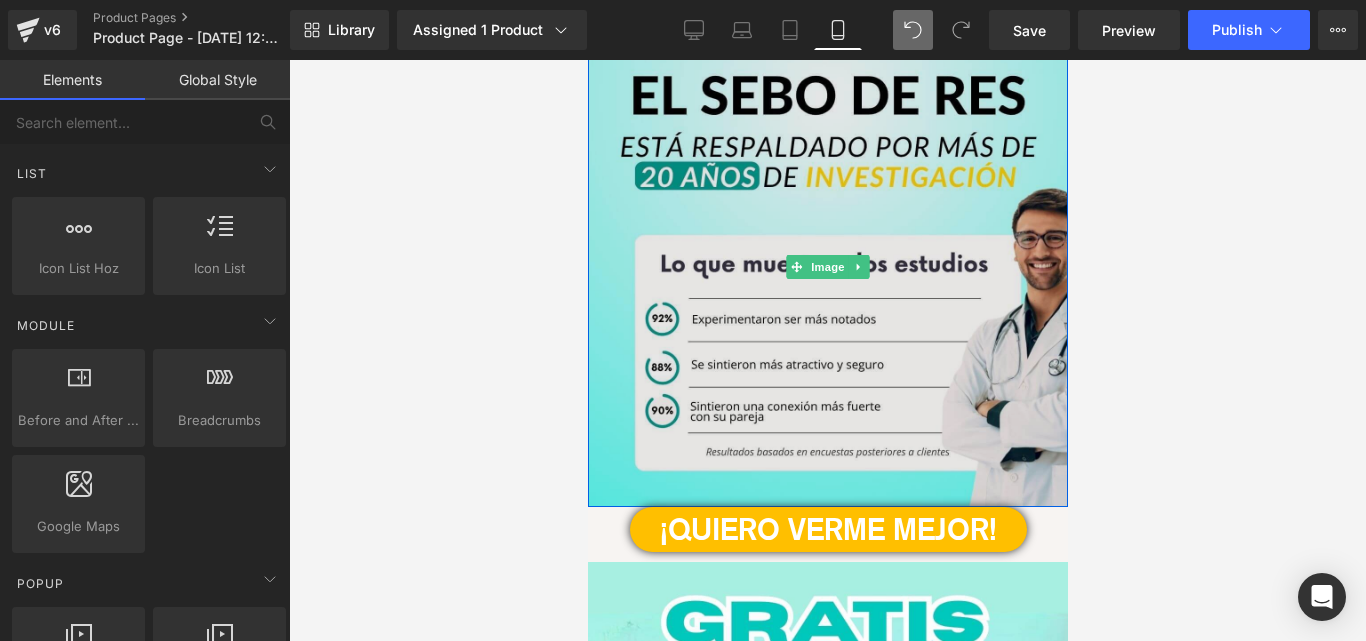 scroll, scrollTop: 1467, scrollLeft: 0, axis: vertical 